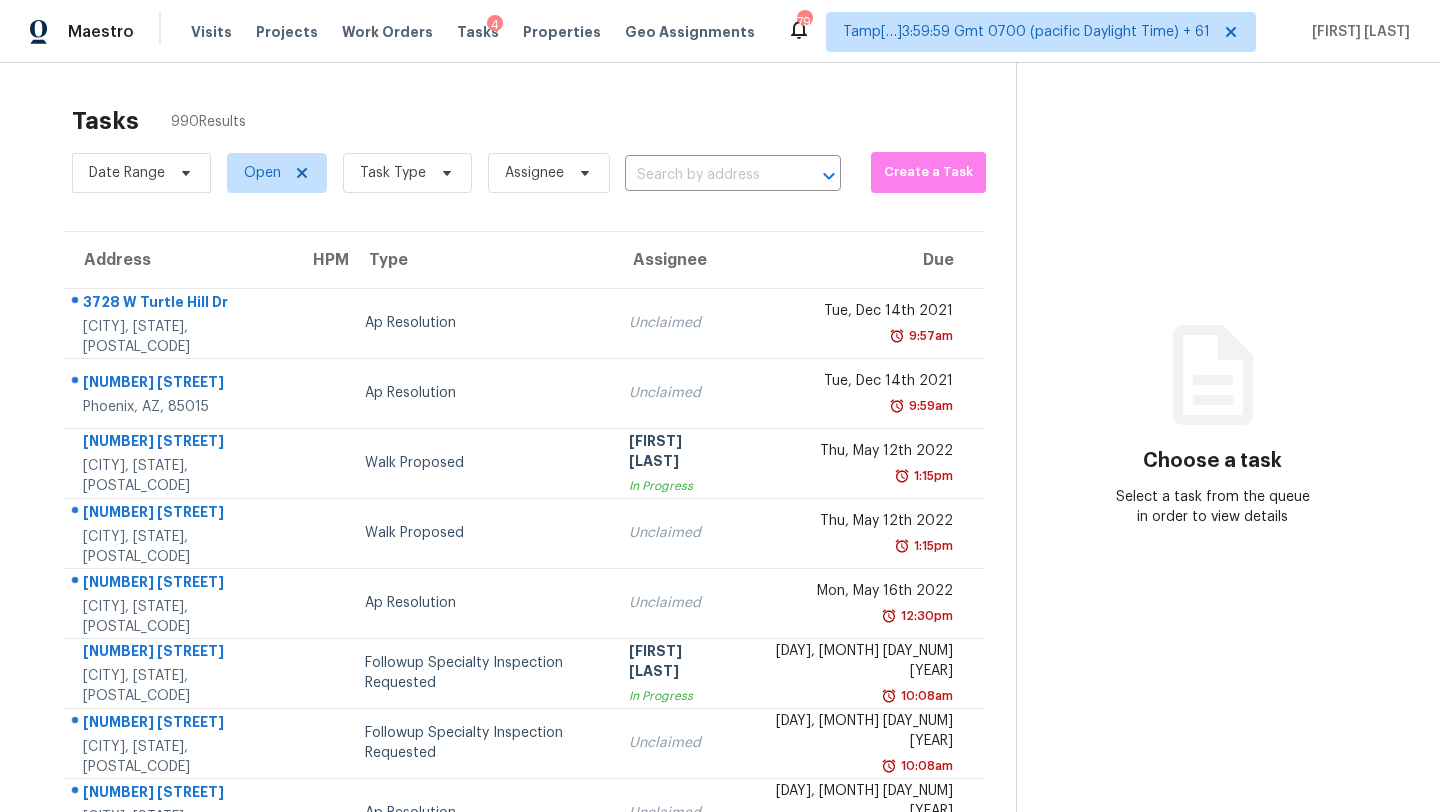 scroll, scrollTop: 0, scrollLeft: 0, axis: both 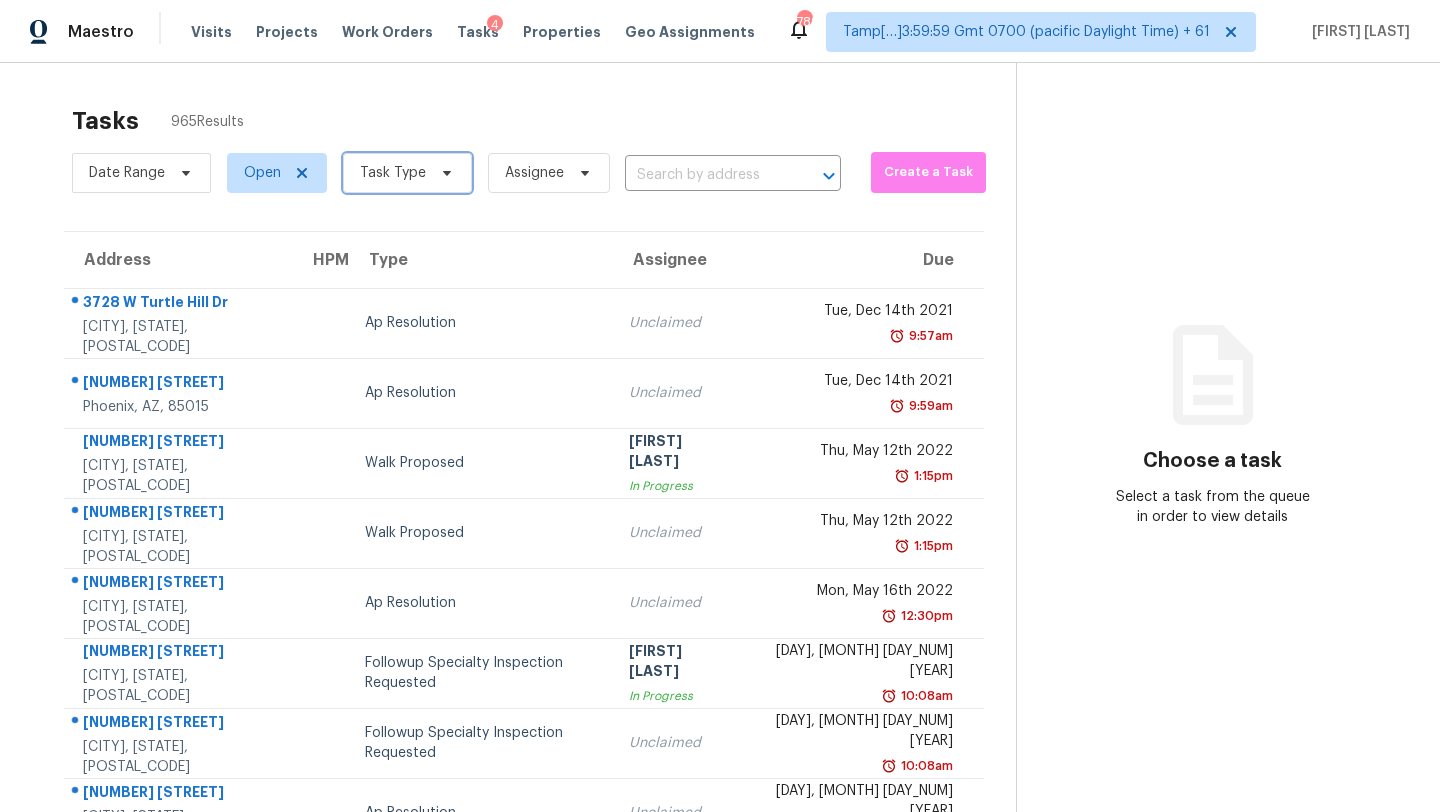 click on "Task Type" at bounding box center (407, 173) 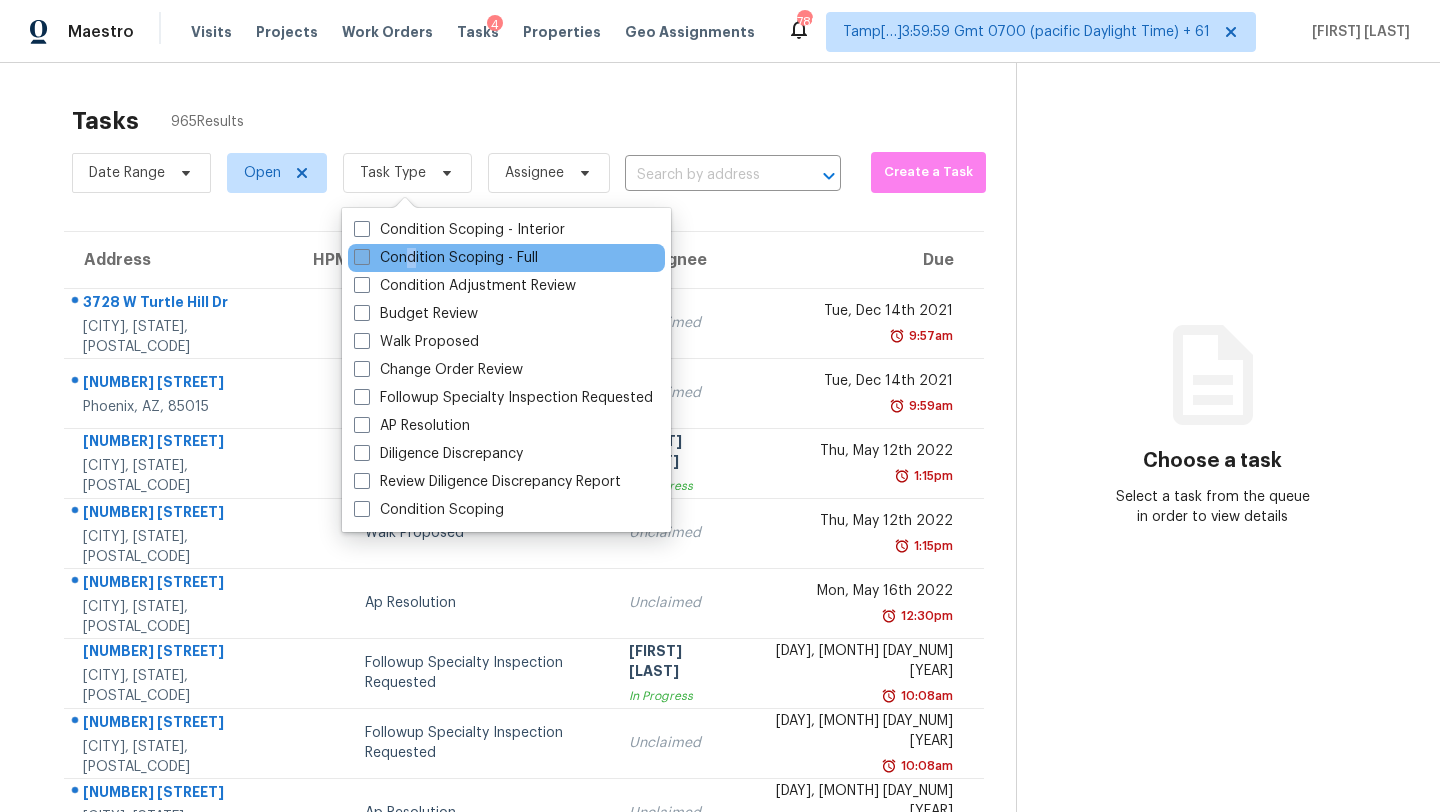 click on "Condition Scoping - Full" at bounding box center [446, 258] 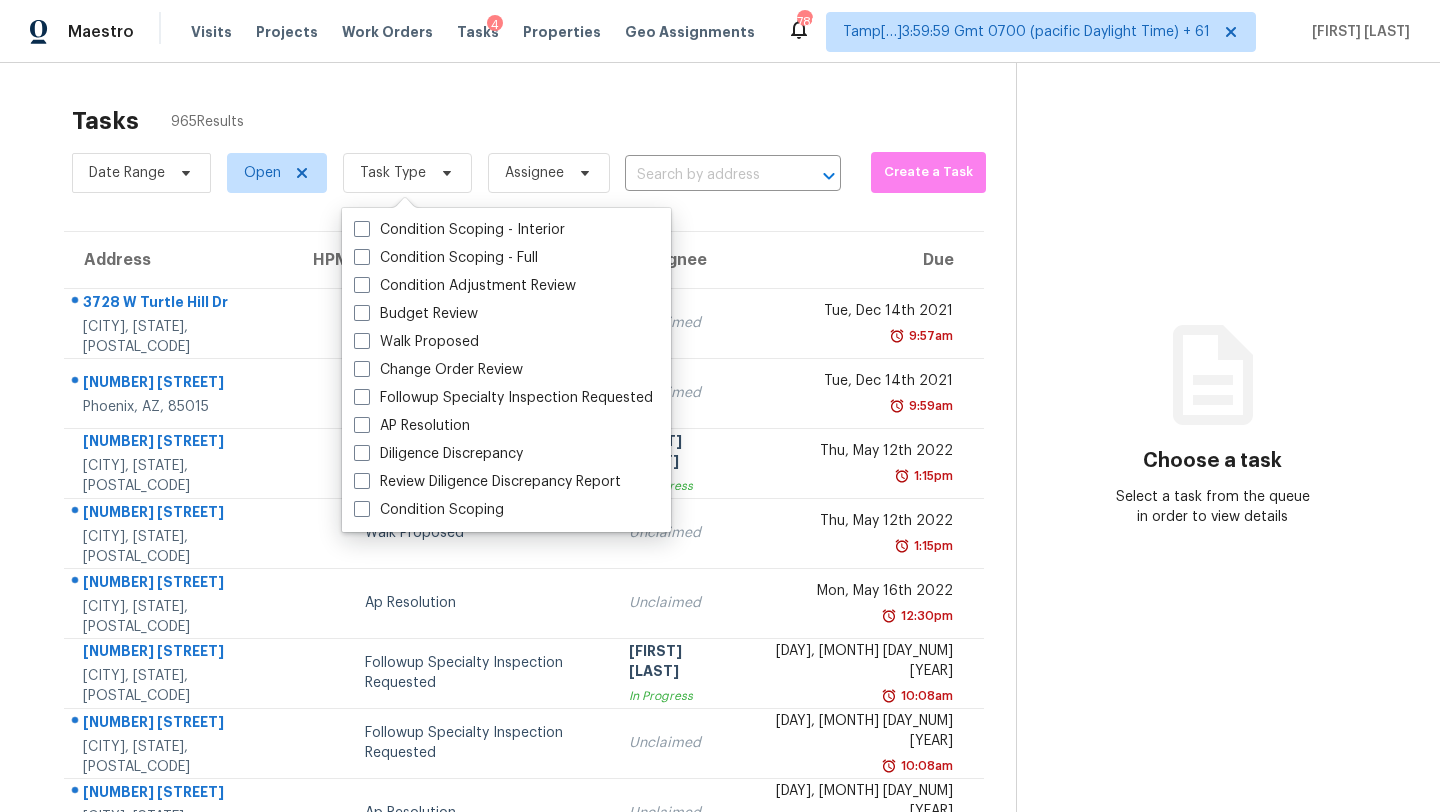 click on "Tasks 965  Results" at bounding box center (544, 121) 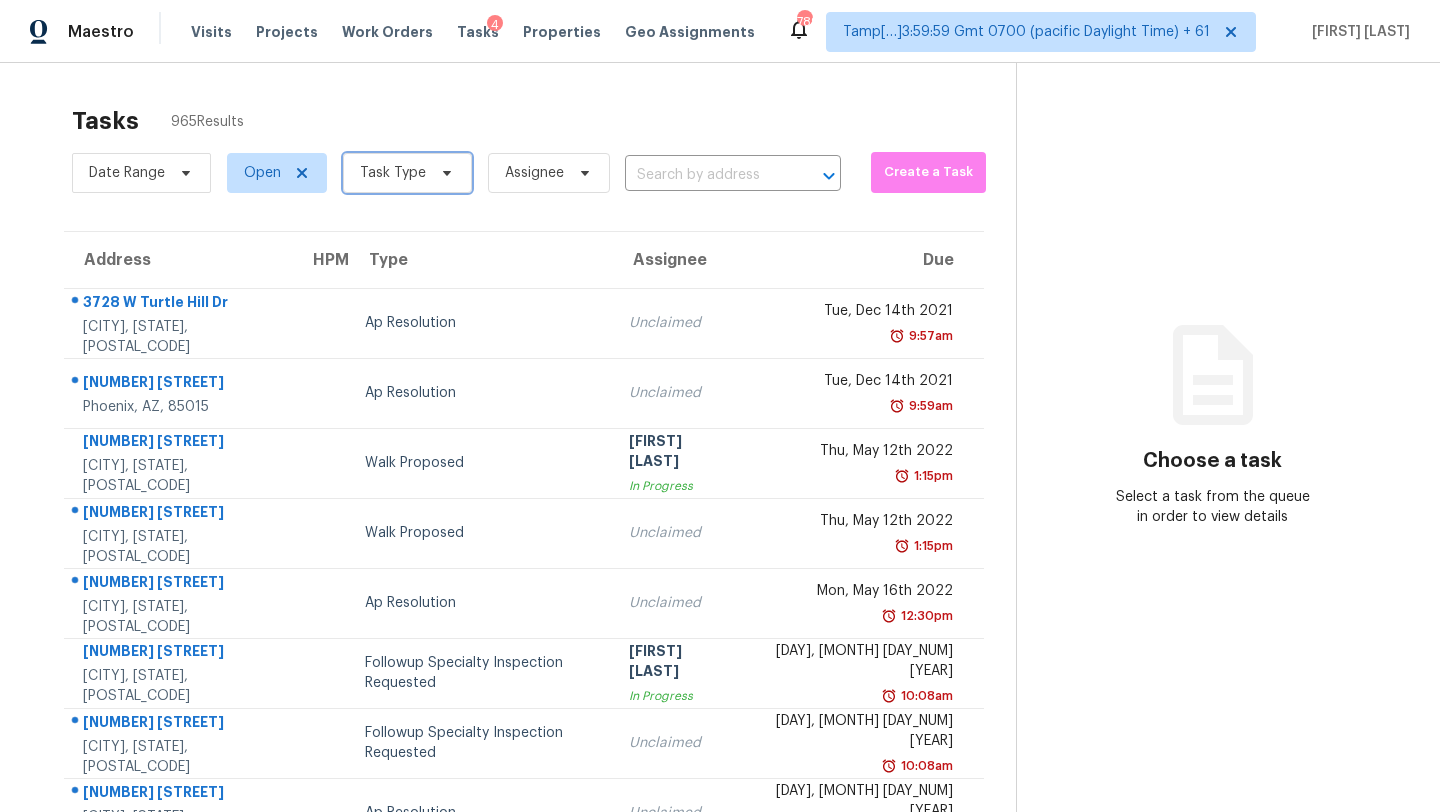 click on "Task Type" at bounding box center (407, 173) 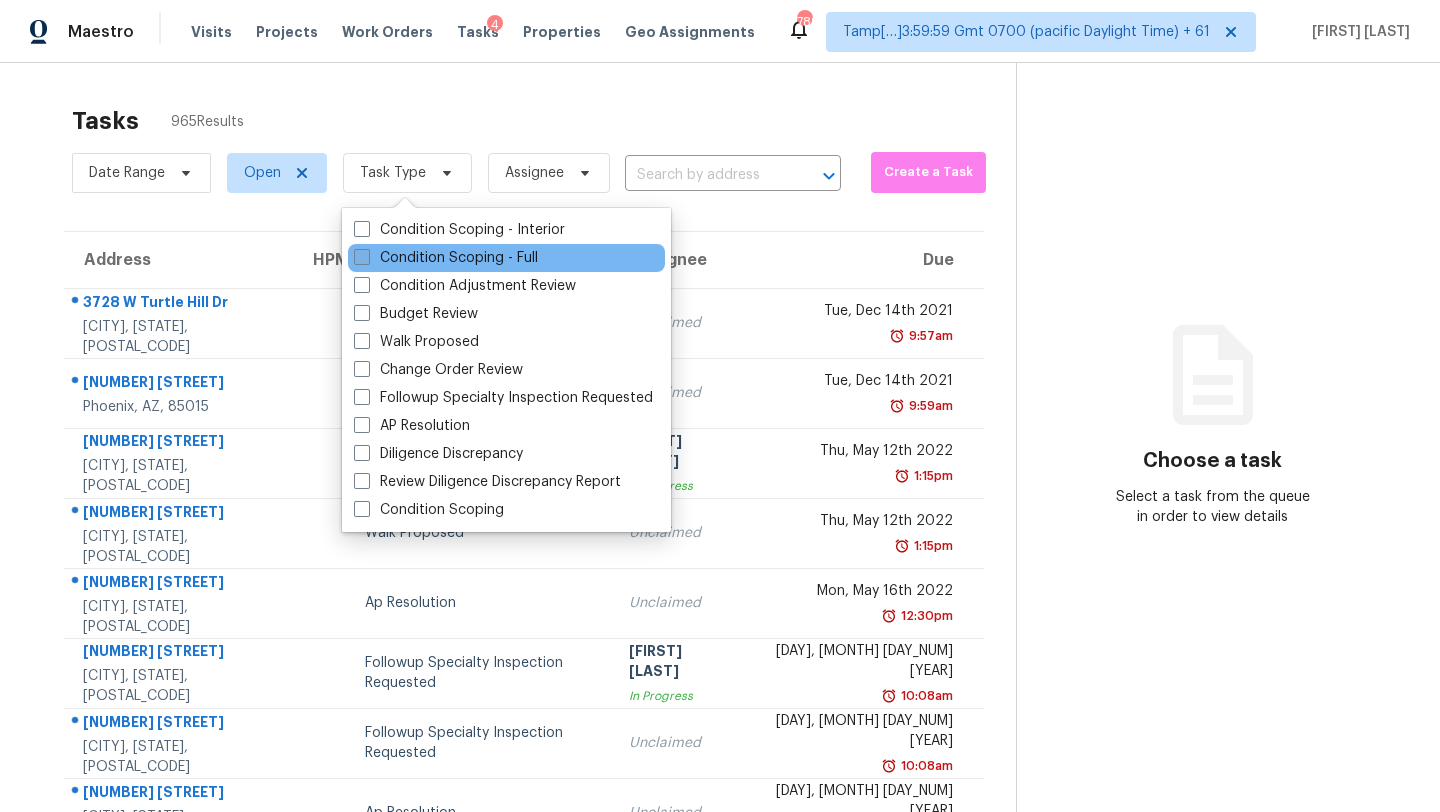 click on "Condition Scoping - Full" at bounding box center [446, 258] 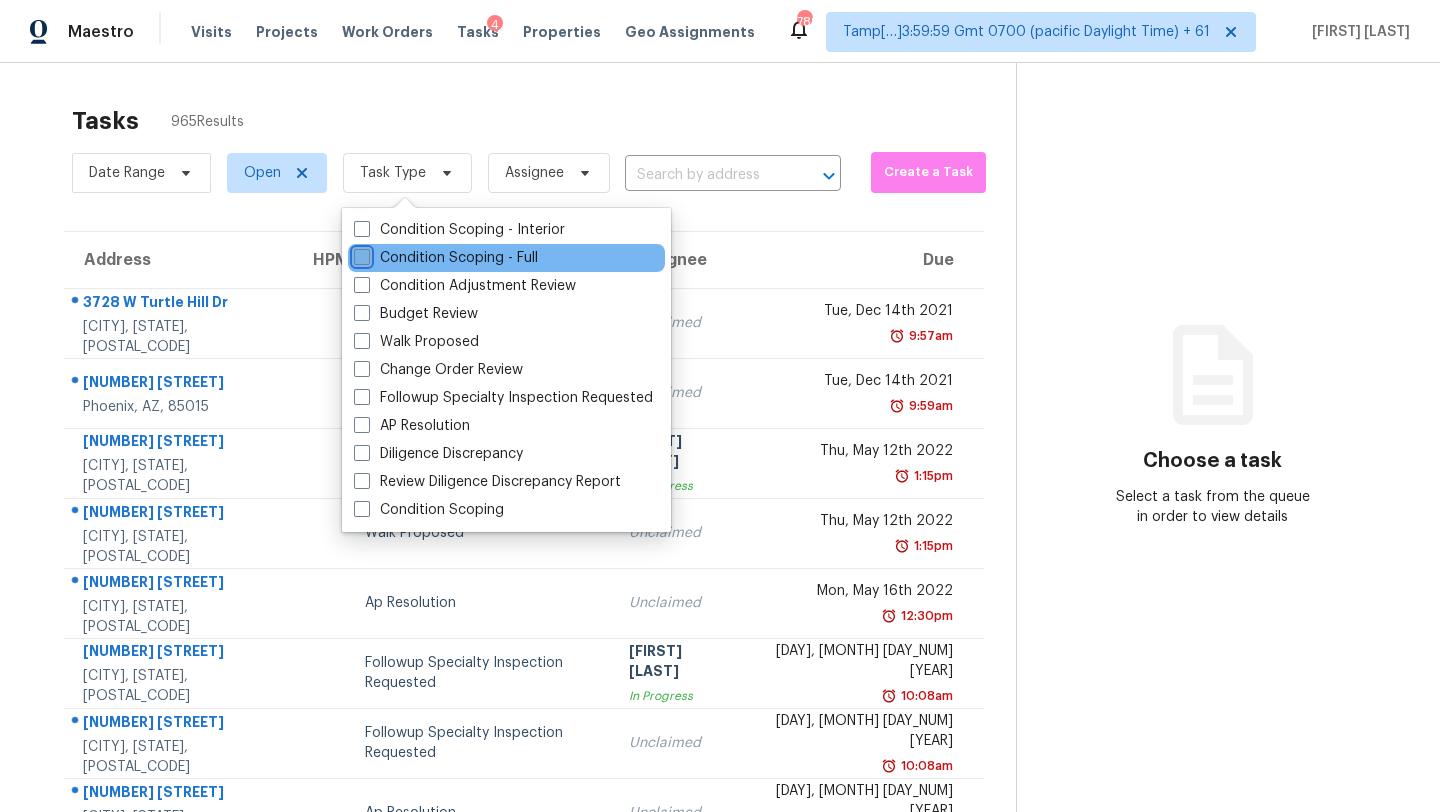 click on "Condition Scoping - Full" at bounding box center [360, 254] 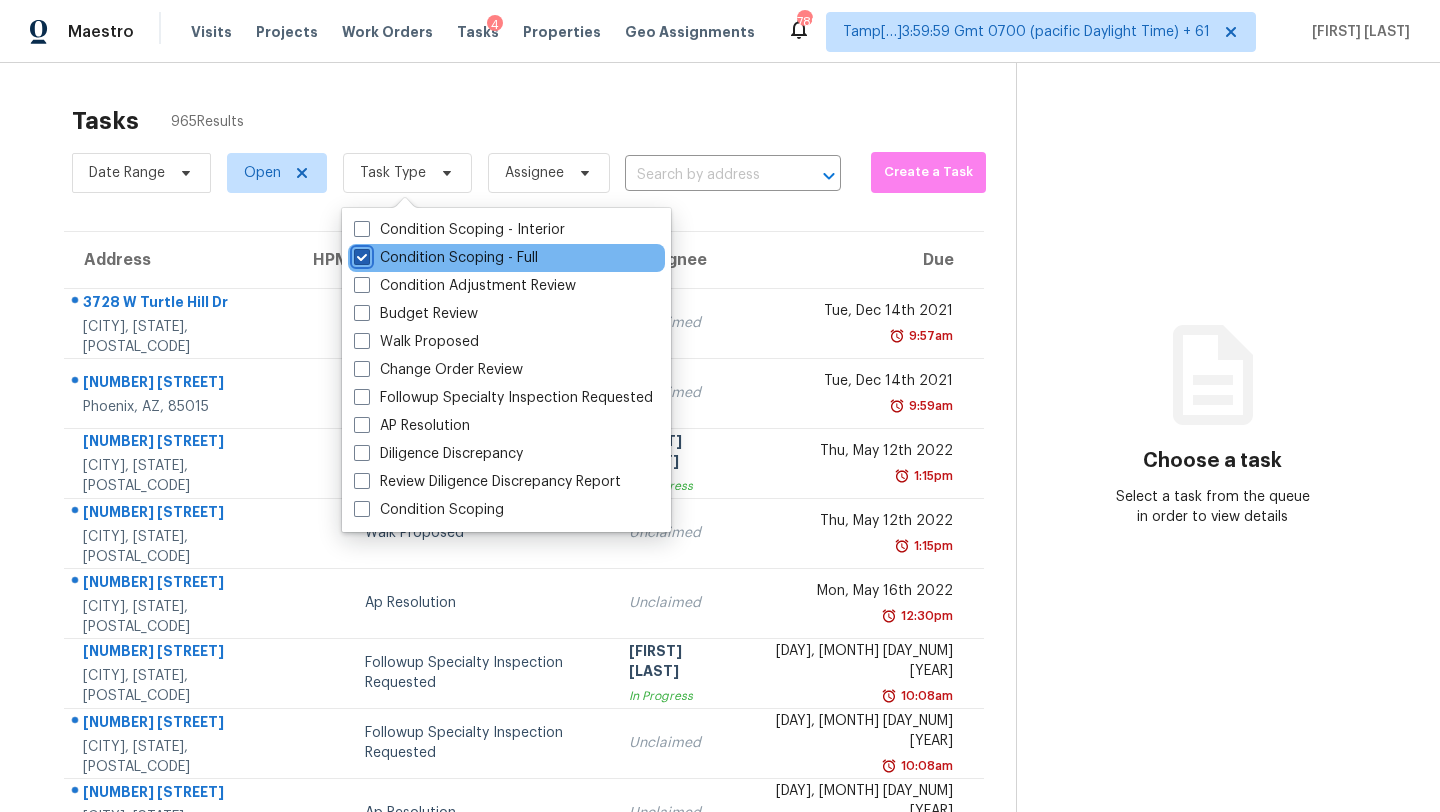 checkbox on "true" 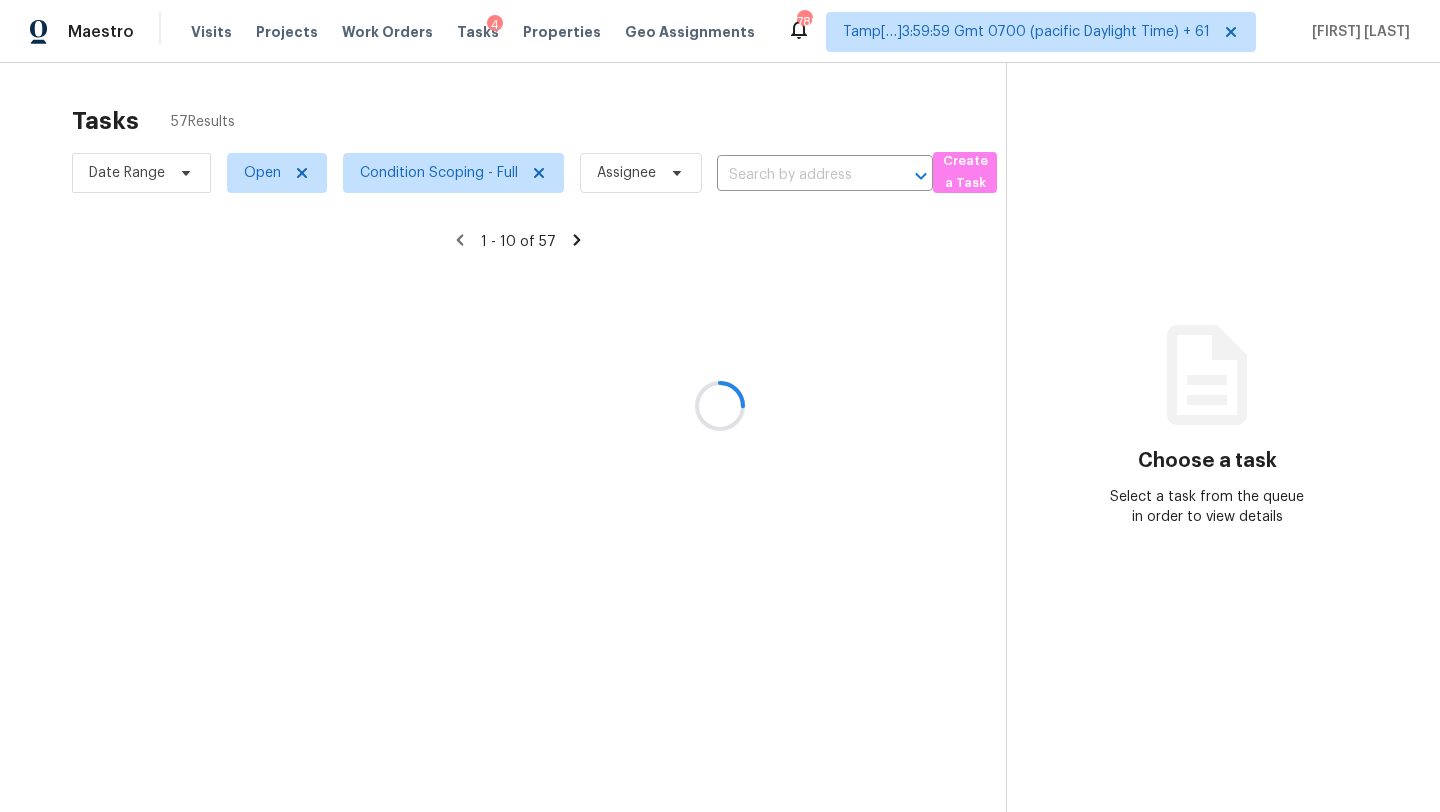 click at bounding box center [720, 406] 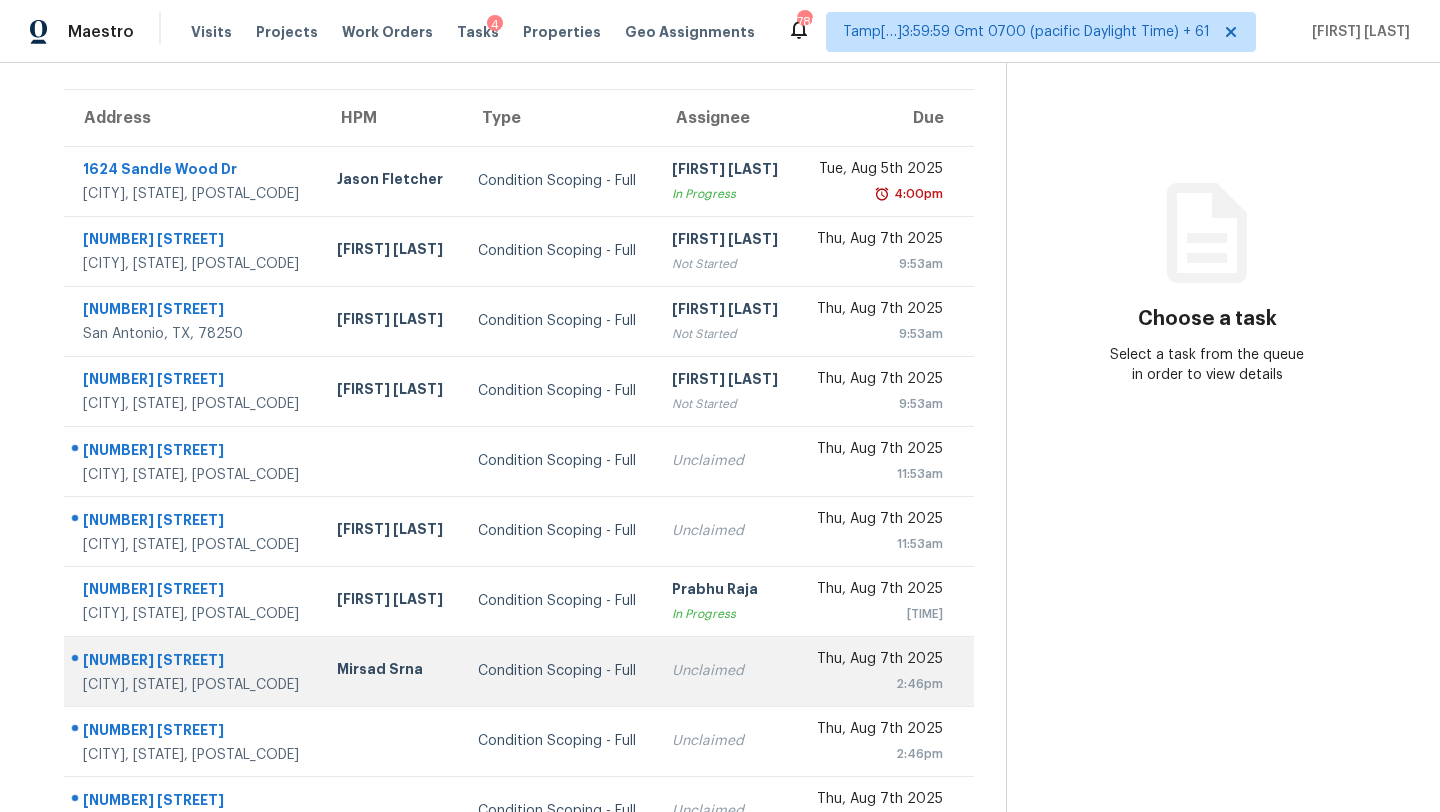 scroll, scrollTop: 229, scrollLeft: 0, axis: vertical 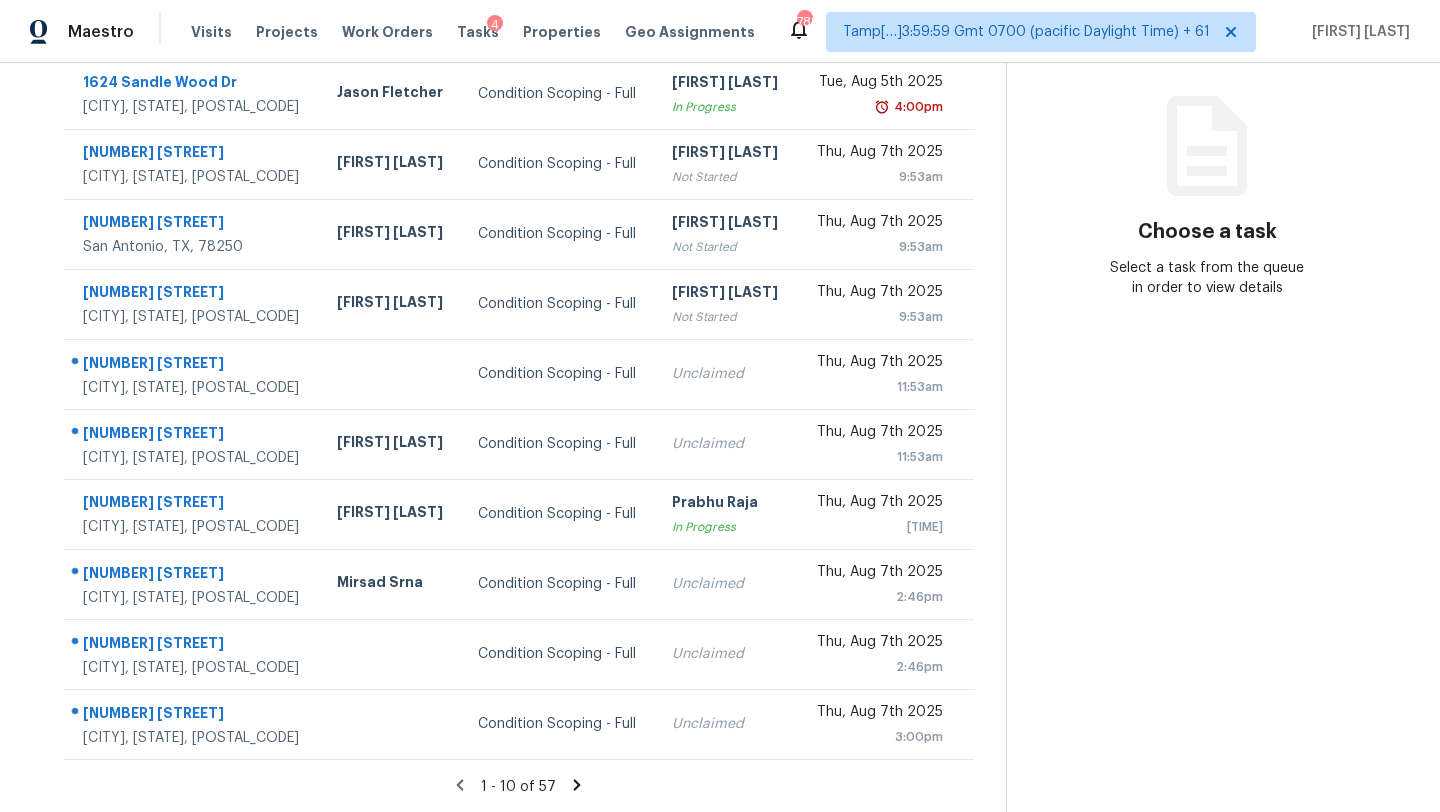 click 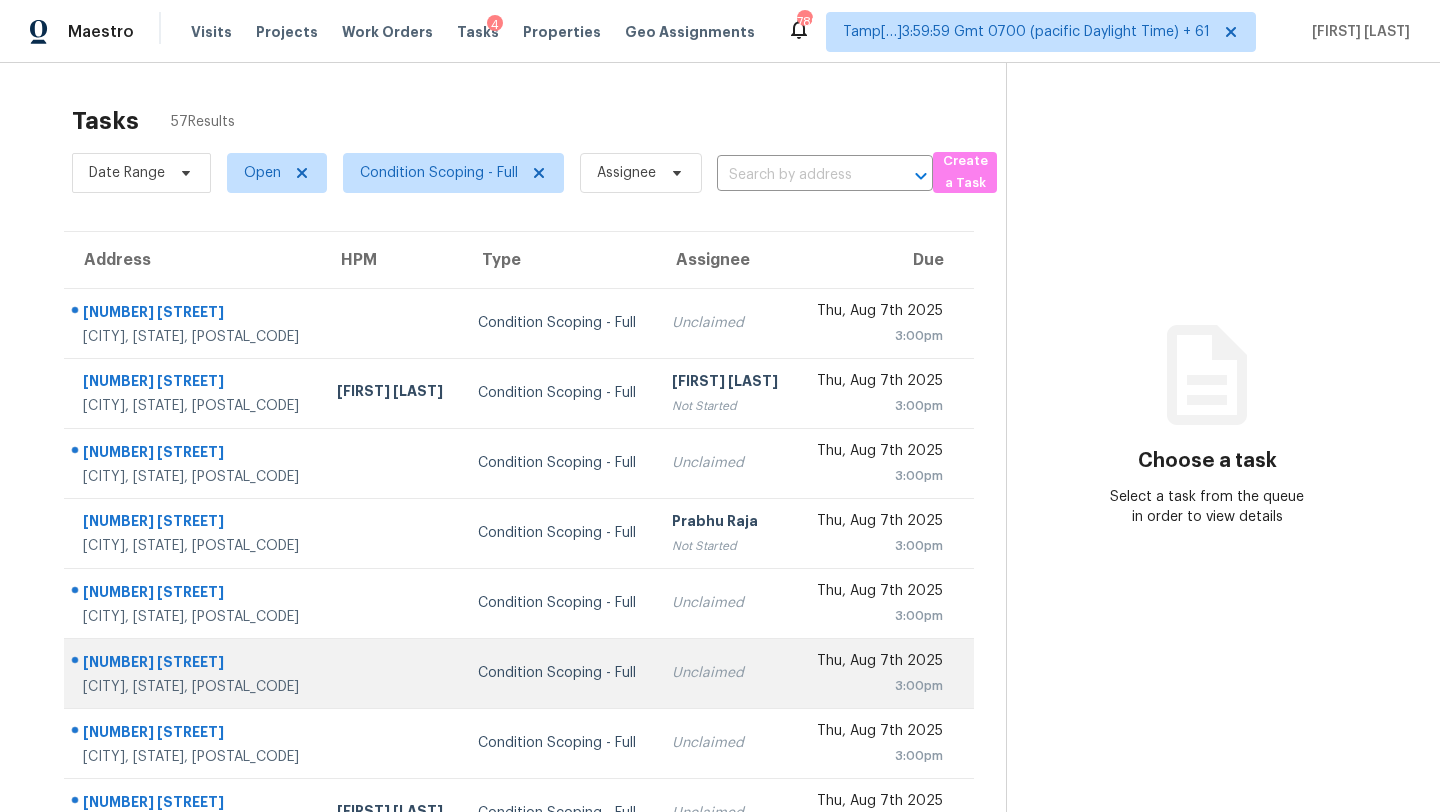 scroll, scrollTop: 229, scrollLeft: 0, axis: vertical 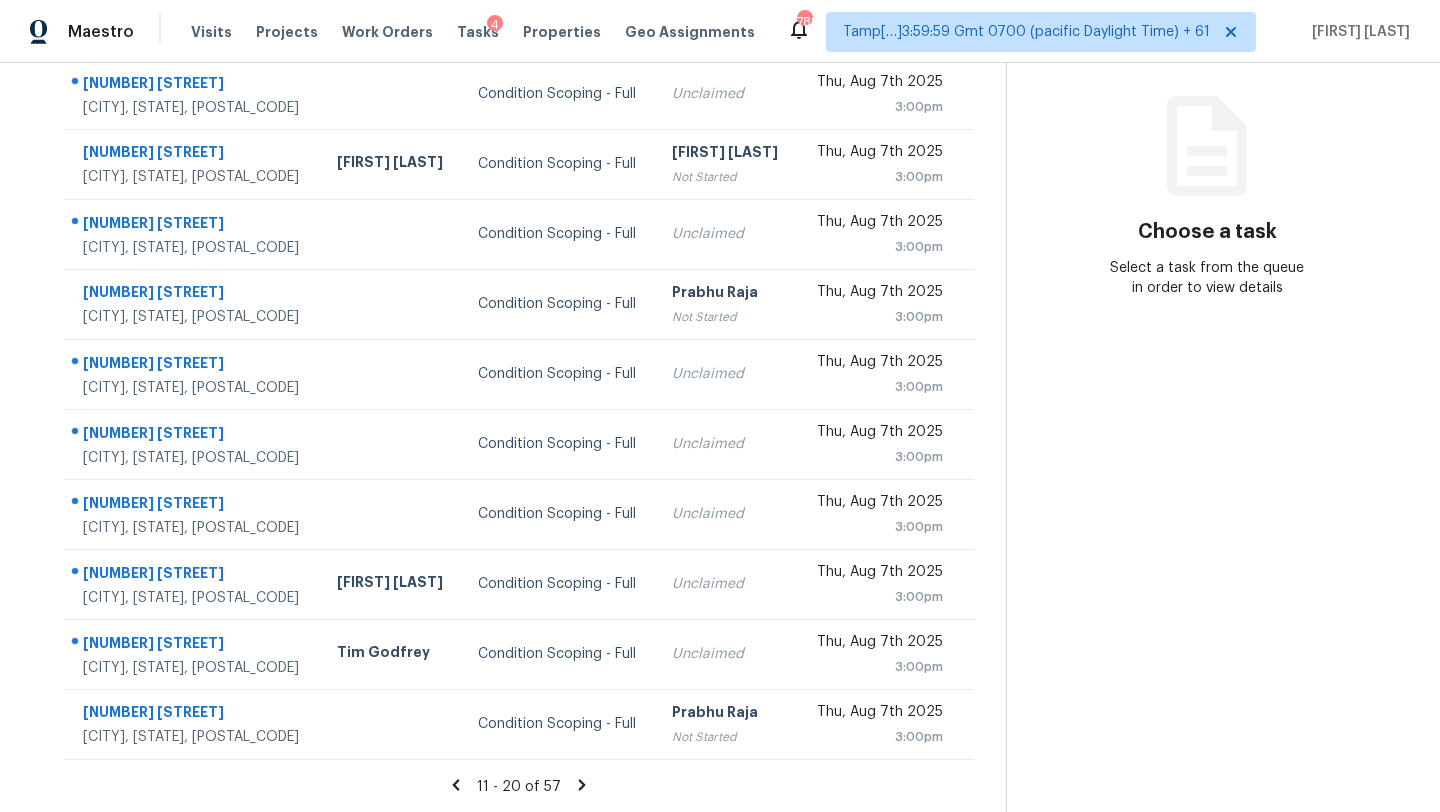 click 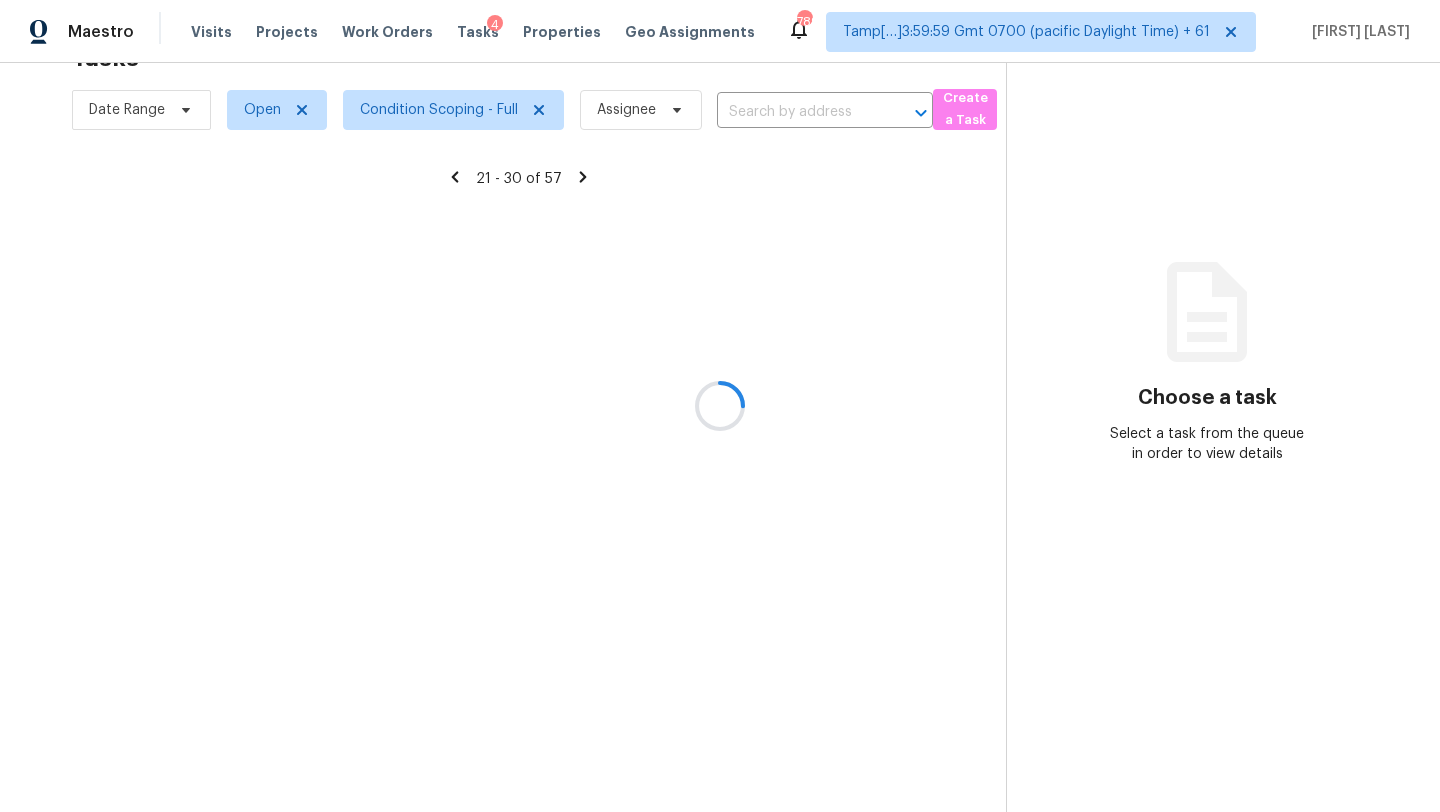 scroll, scrollTop: 229, scrollLeft: 0, axis: vertical 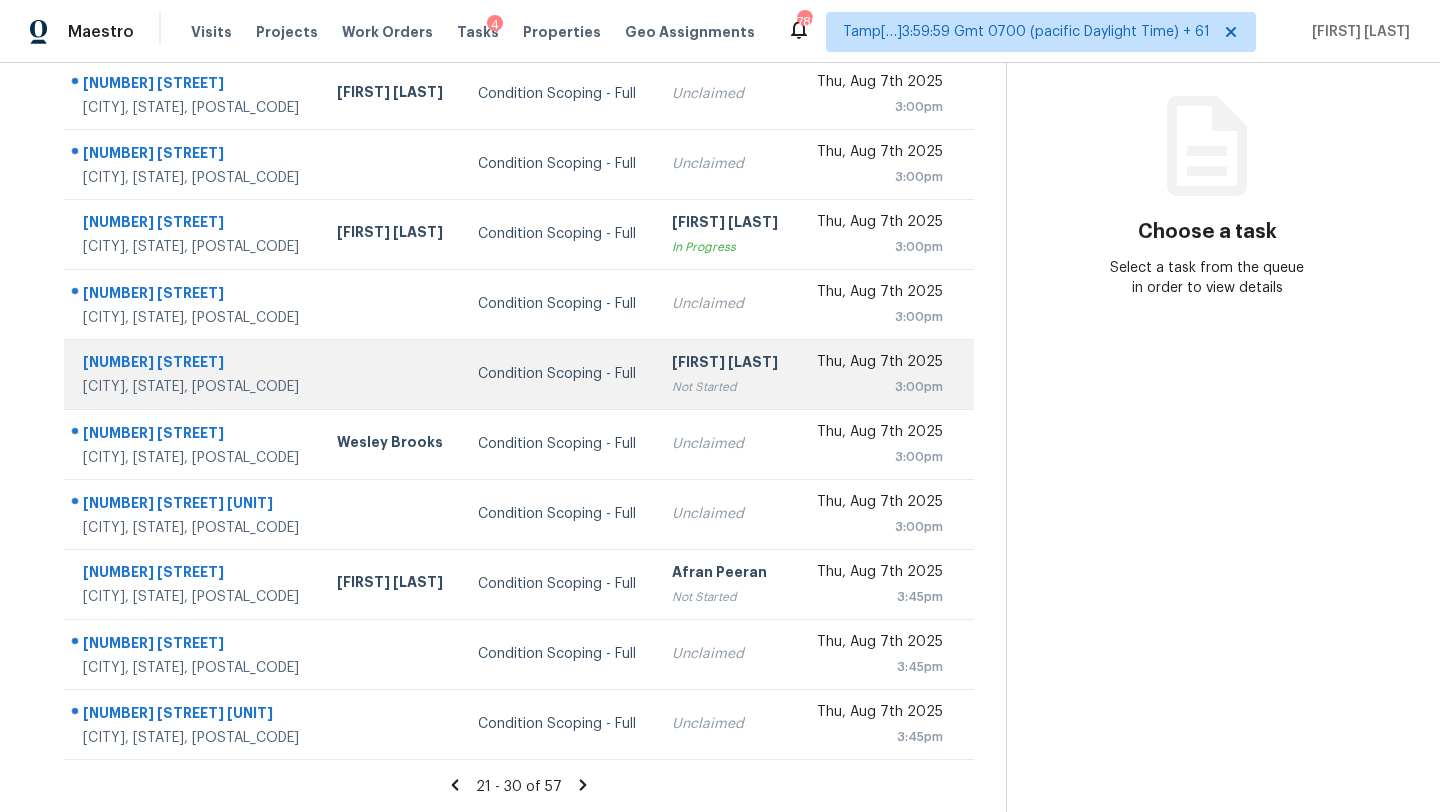 click on "Condition Scoping - Full" at bounding box center (559, 374) 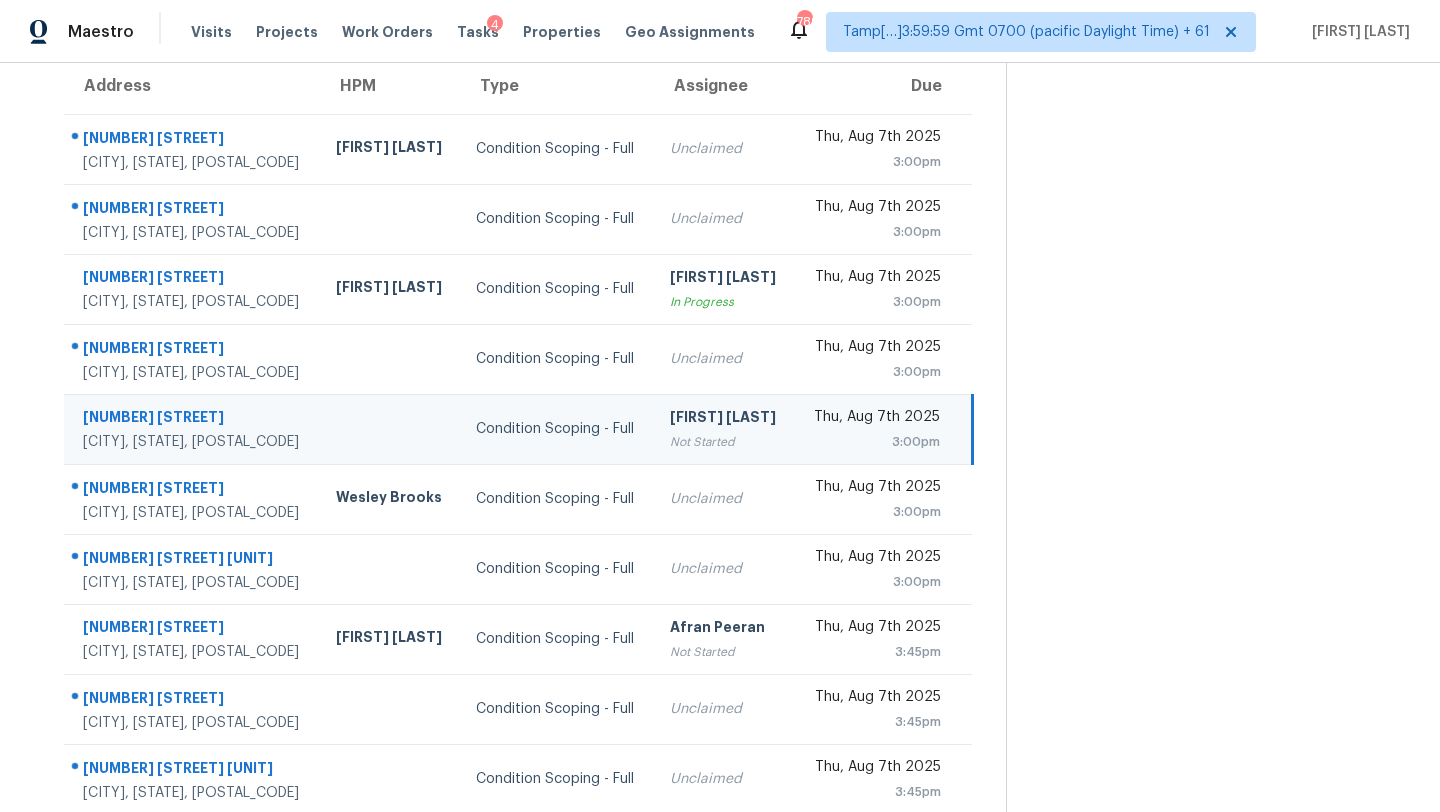 scroll, scrollTop: 126, scrollLeft: 0, axis: vertical 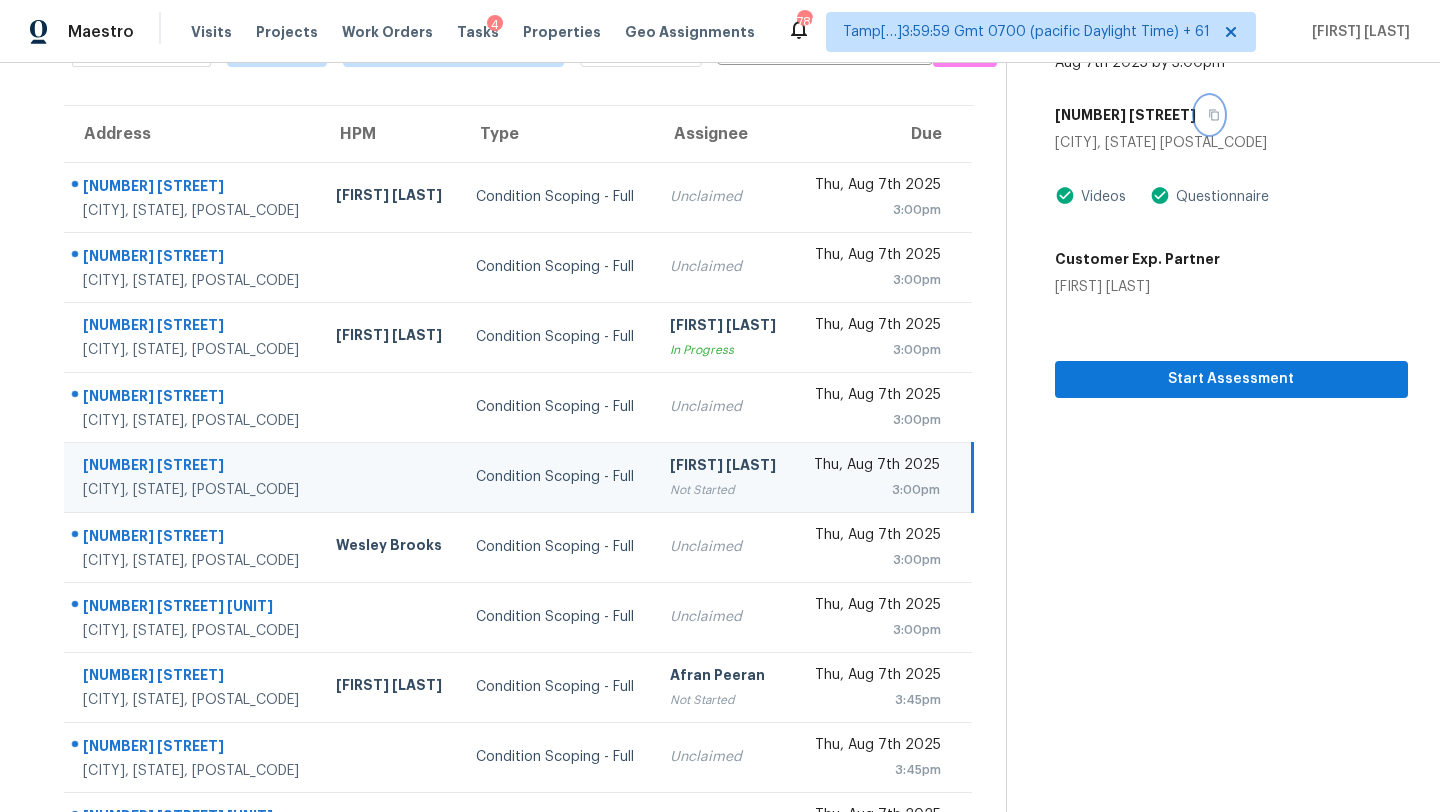 click at bounding box center (1209, 115) 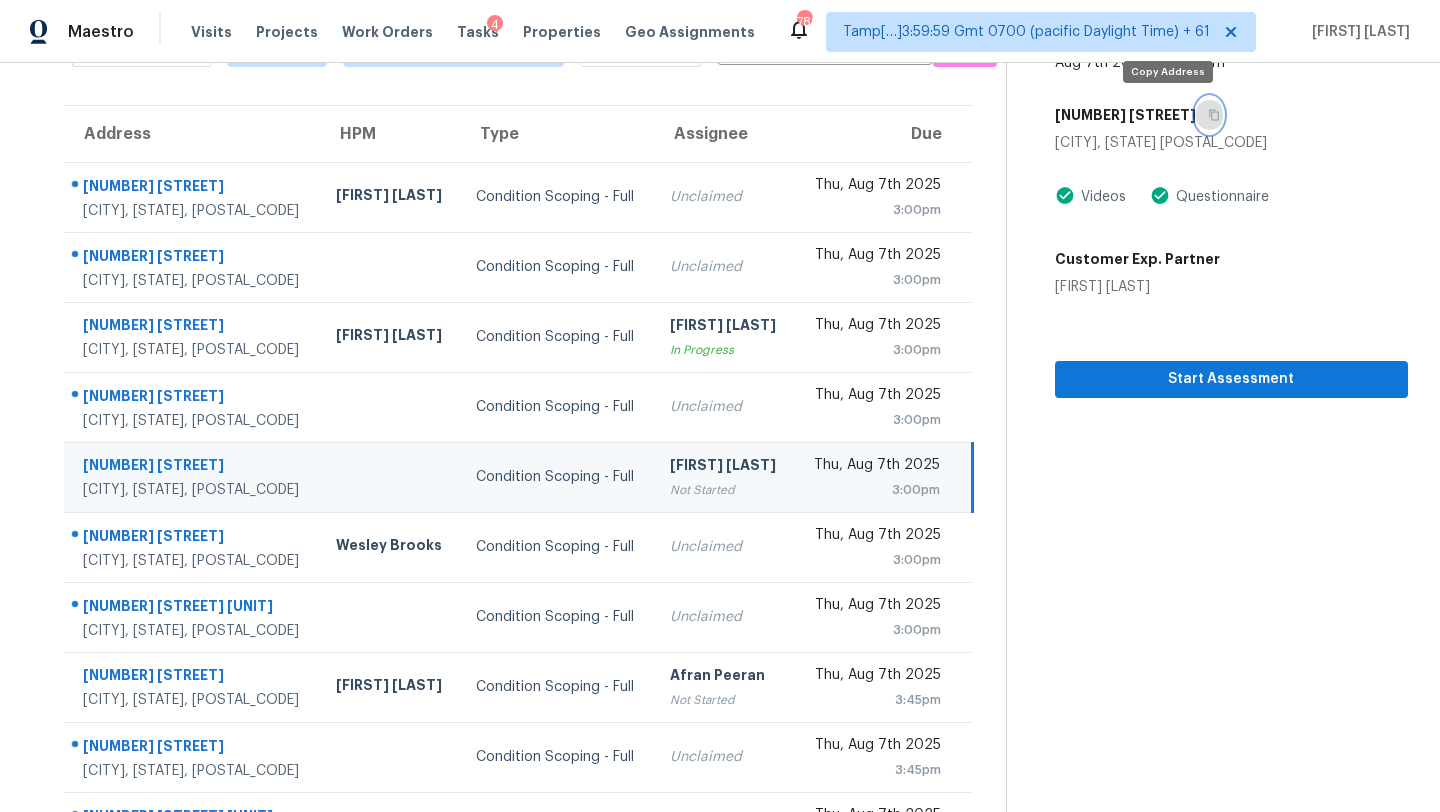 click 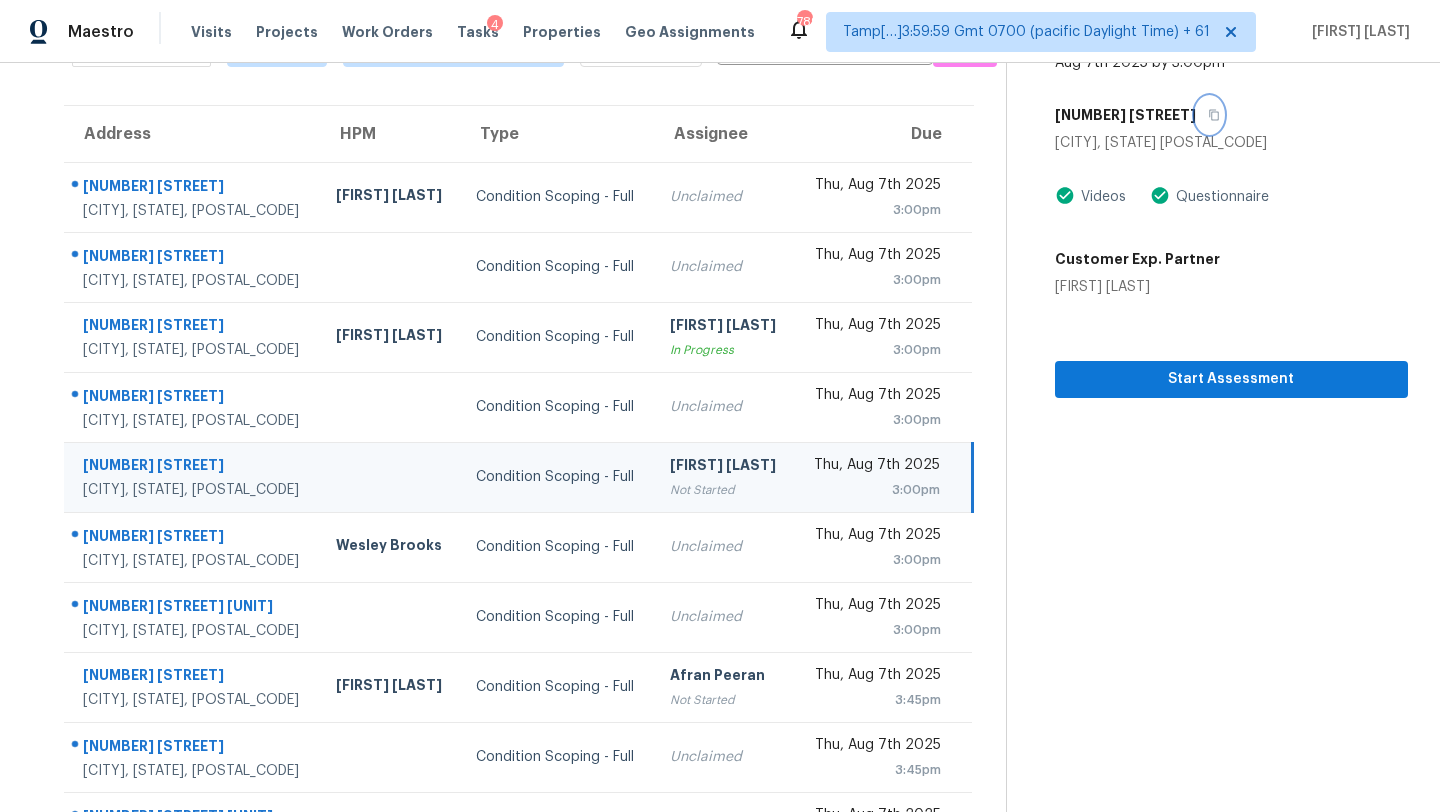 scroll, scrollTop: 0, scrollLeft: 0, axis: both 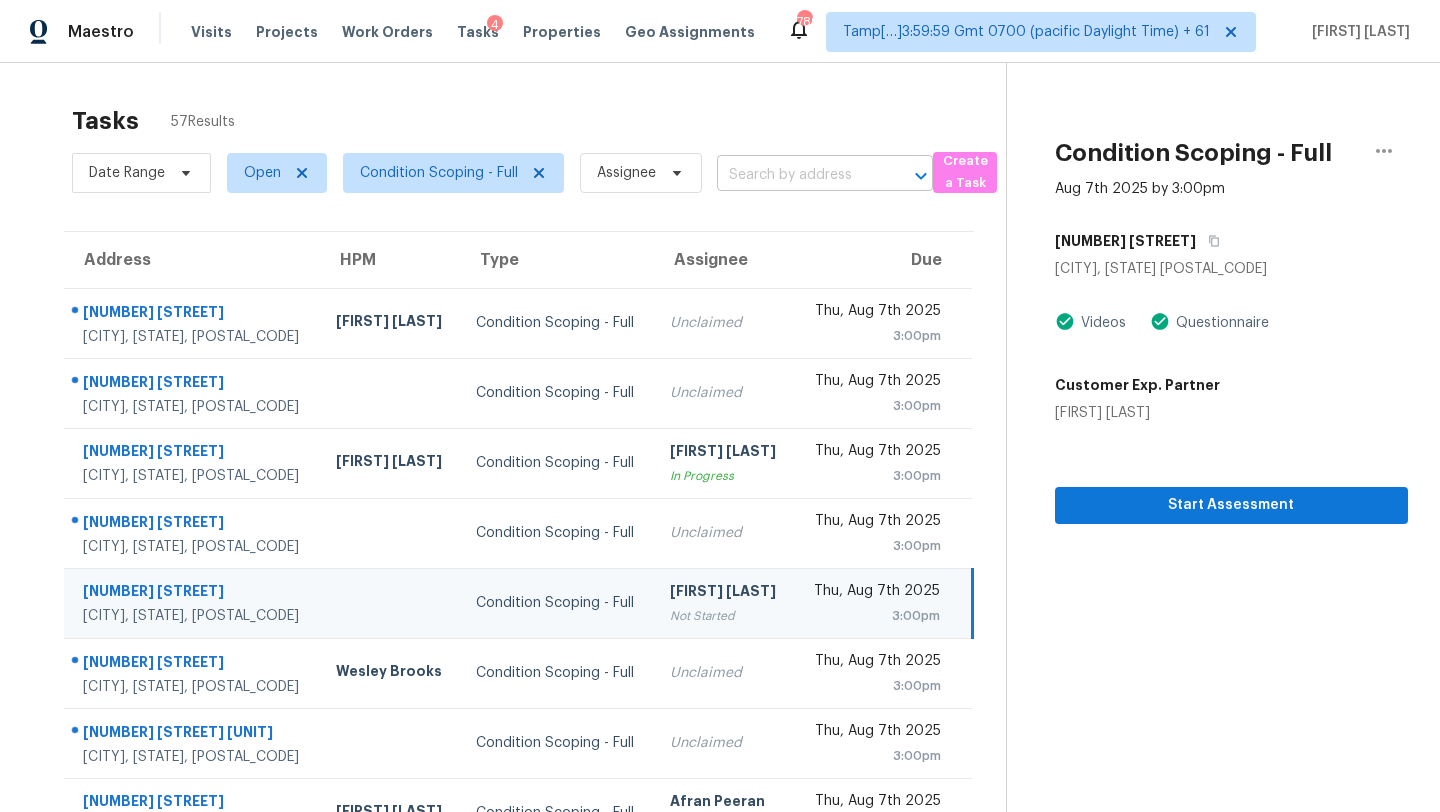 click at bounding box center (797, 175) 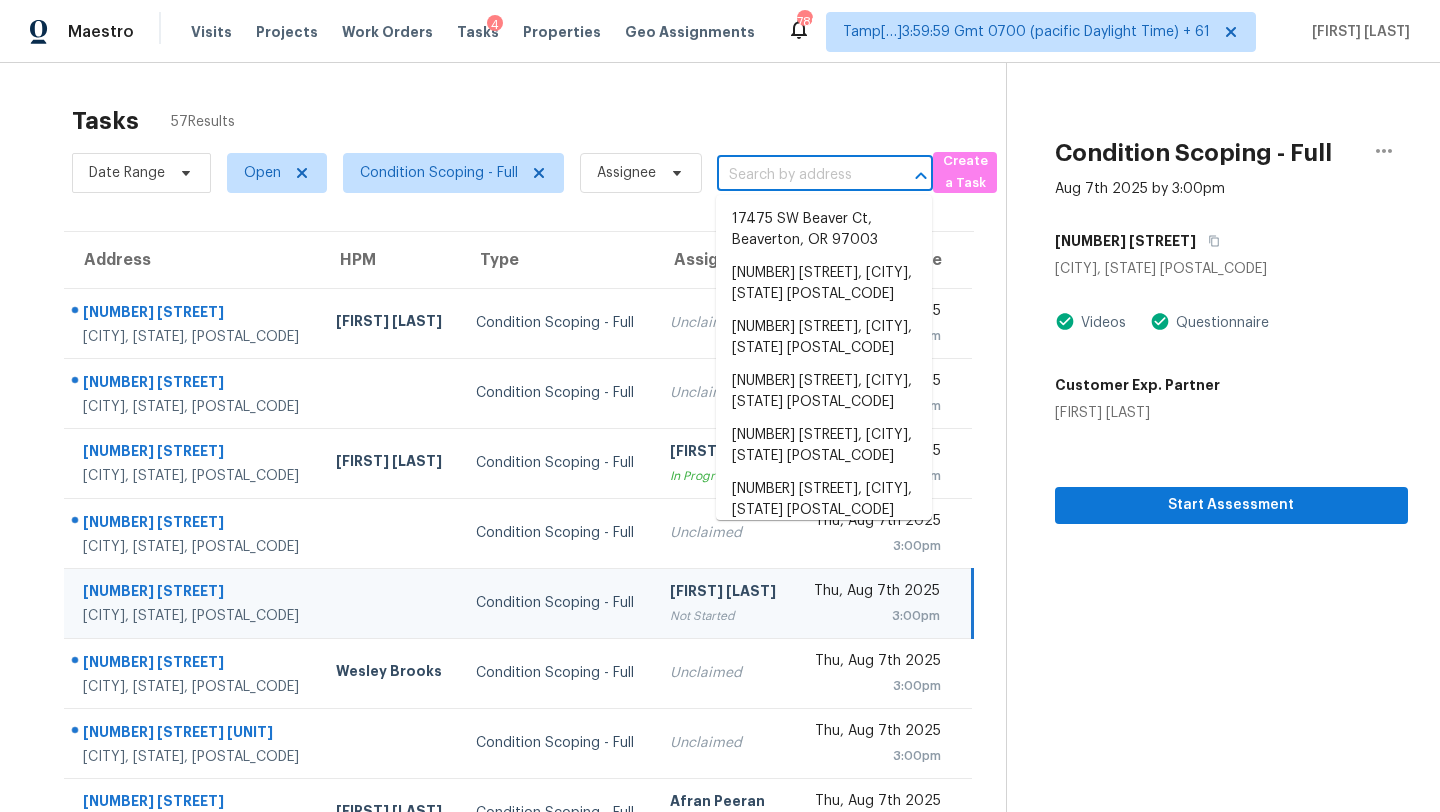 paste on "[NUMBER] [STREET], [CITY], [STATE] [POSTAL_CODE]" 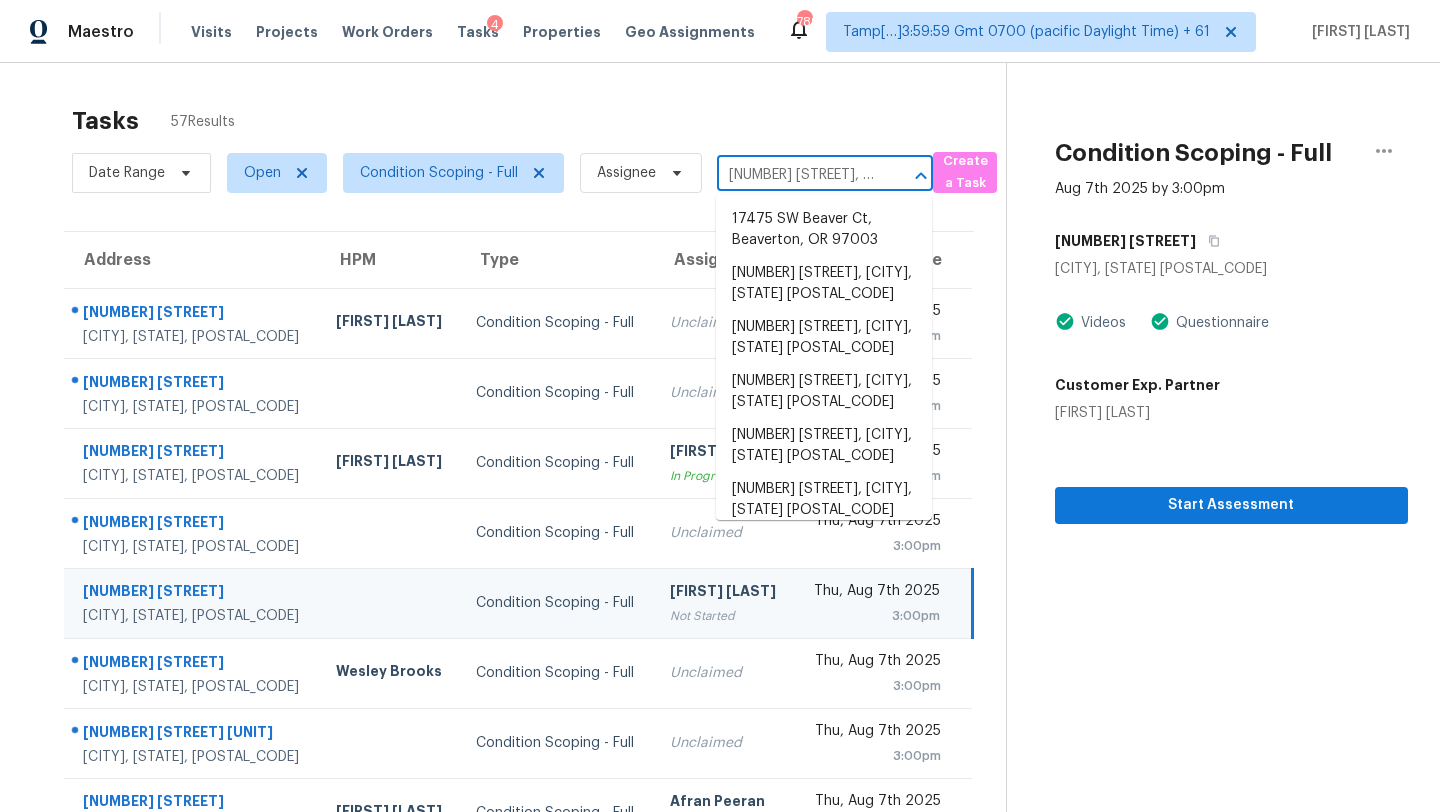 scroll, scrollTop: 0, scrollLeft: 136, axis: horizontal 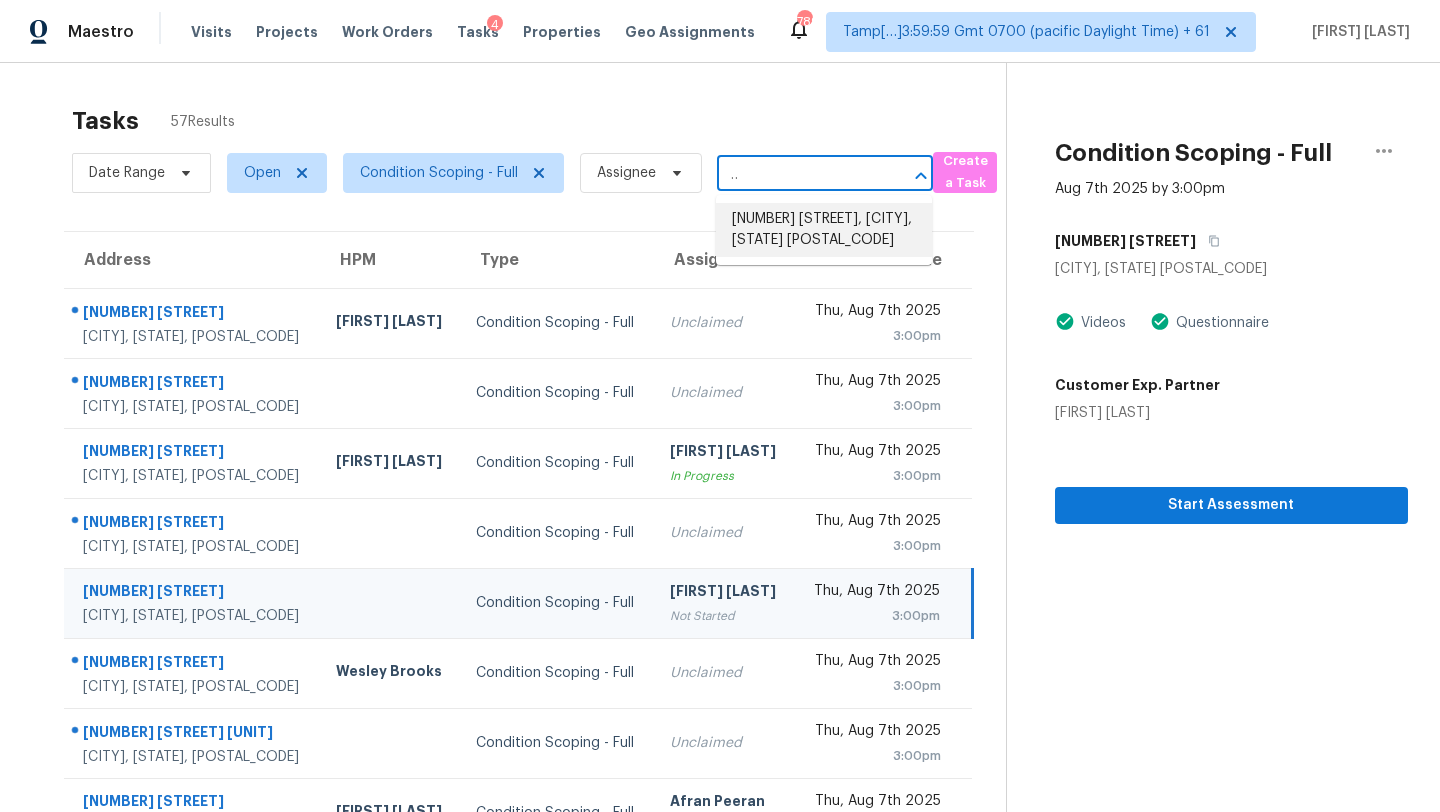 click on "[NUMBER] [STREET], [CITY], [STATE] [POSTAL_CODE]" at bounding box center (824, 230) 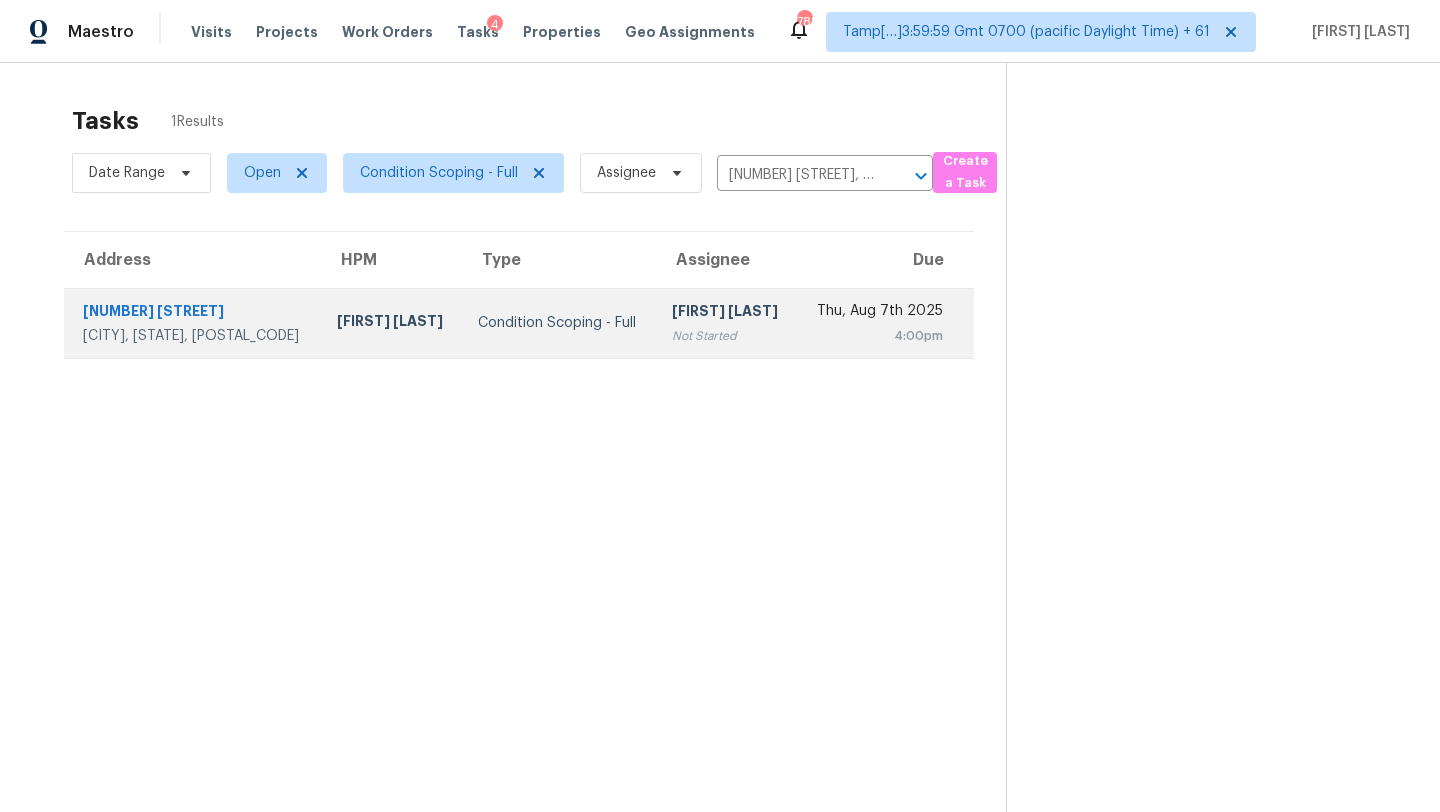click on "4:00pm" at bounding box center [878, 336] 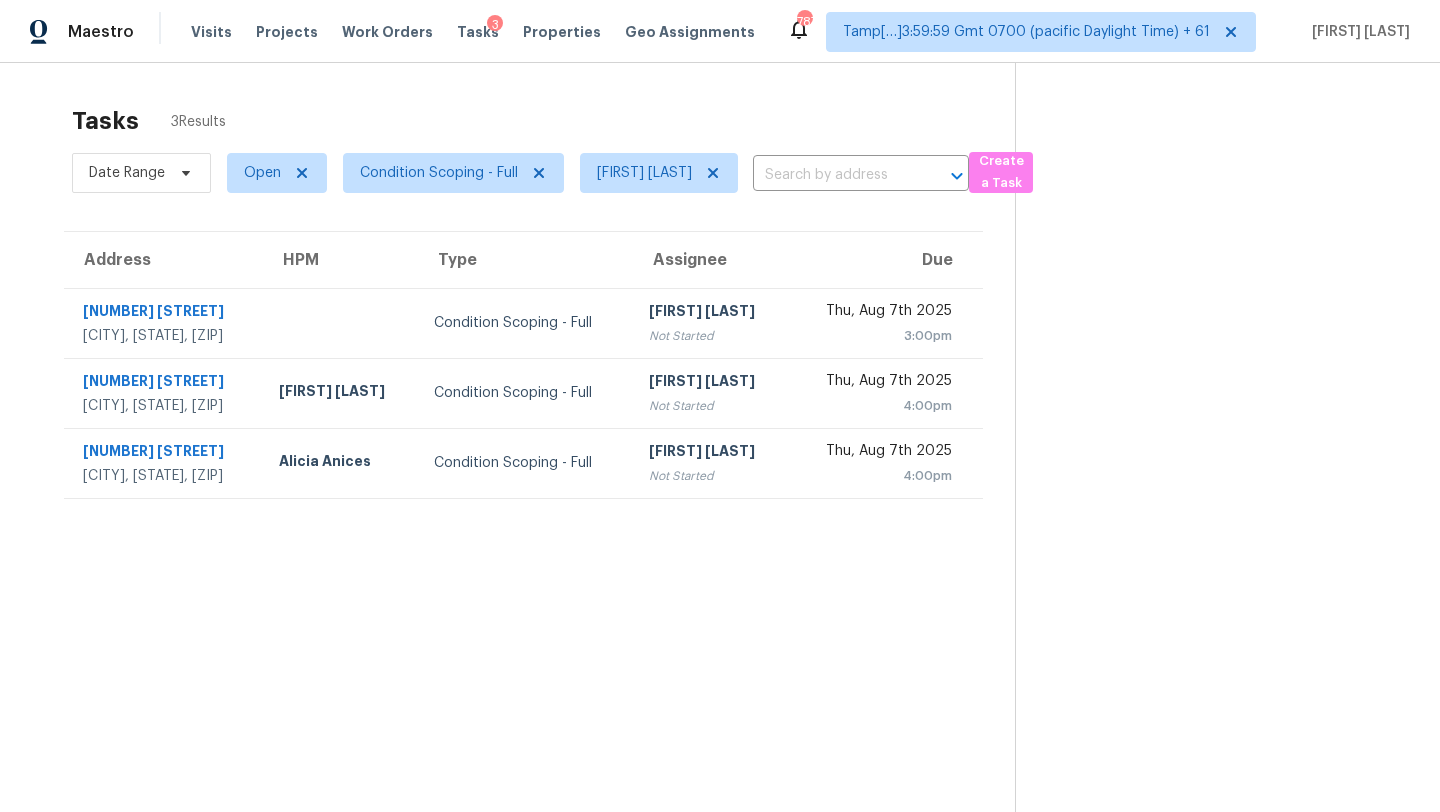 scroll, scrollTop: 0, scrollLeft: 0, axis: both 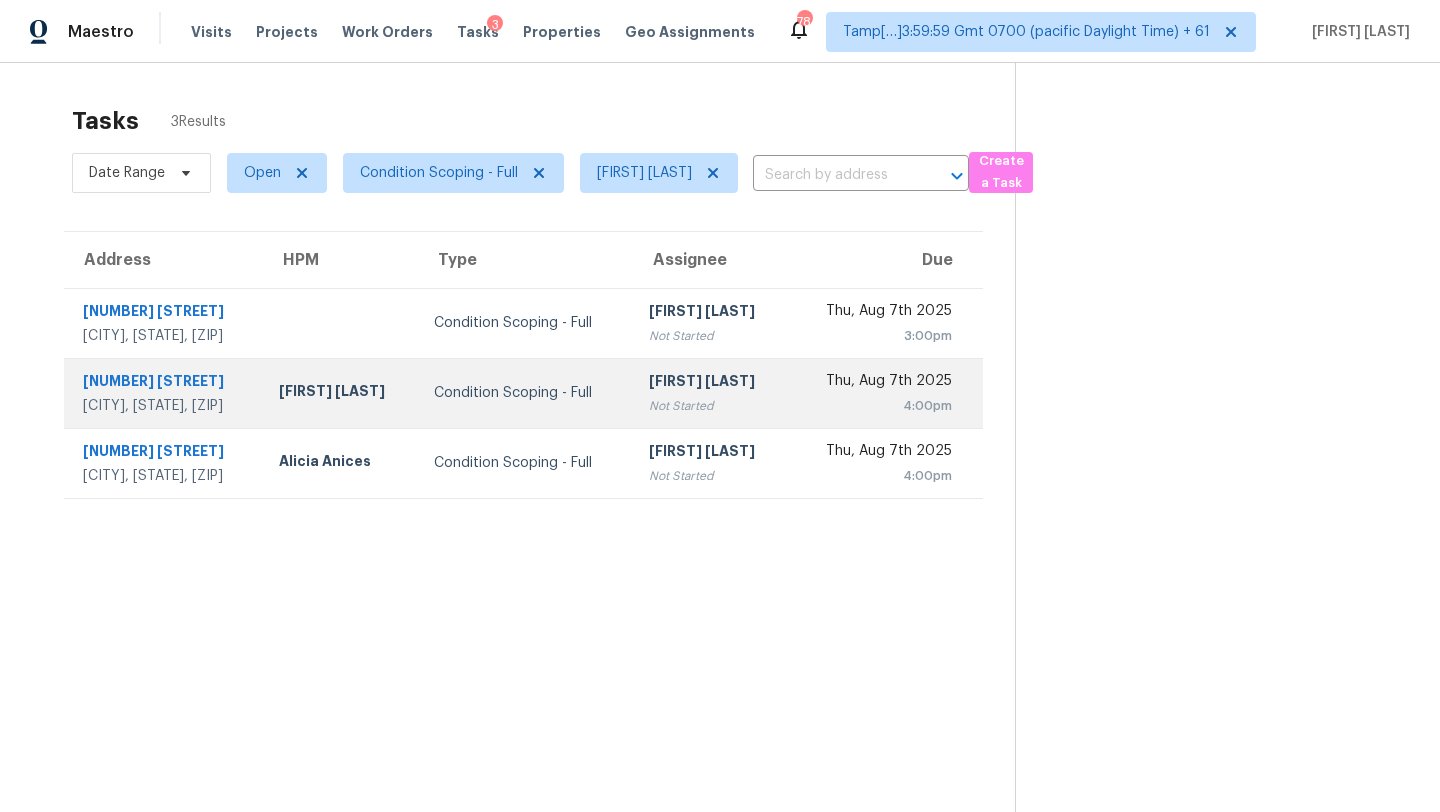 click on "Condition Scoping - Full" at bounding box center [525, 393] 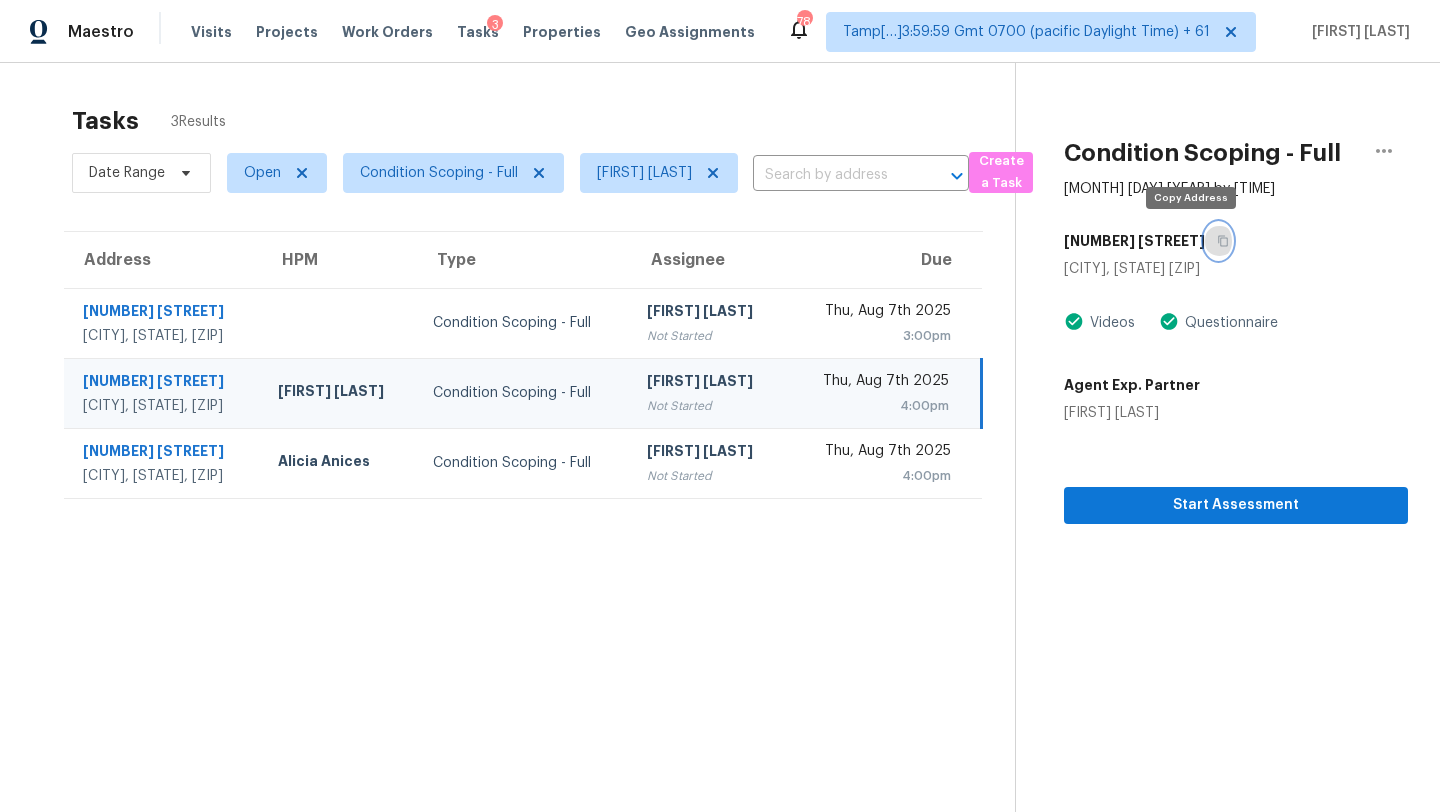 click at bounding box center (1218, 241) 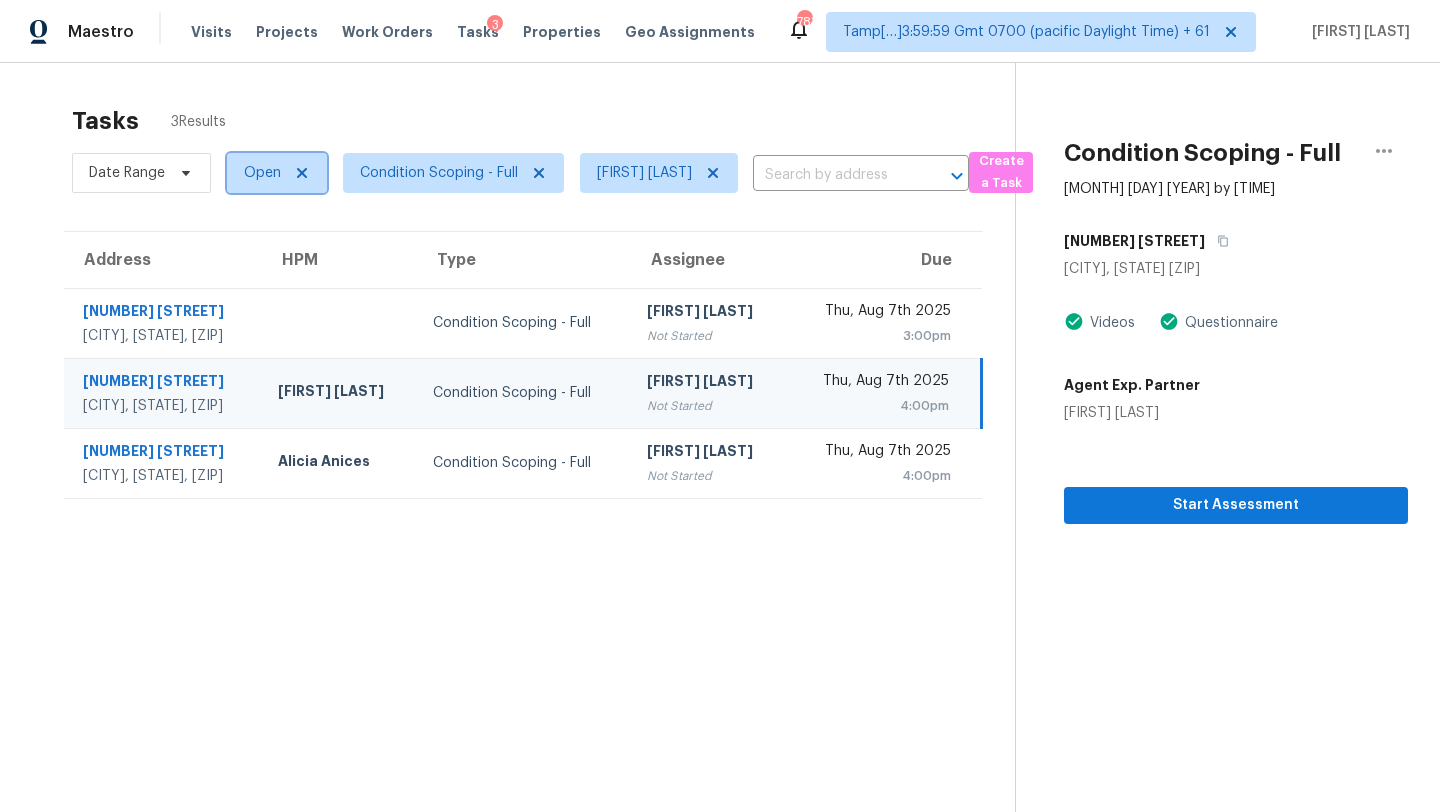 click on "Open" at bounding box center [277, 173] 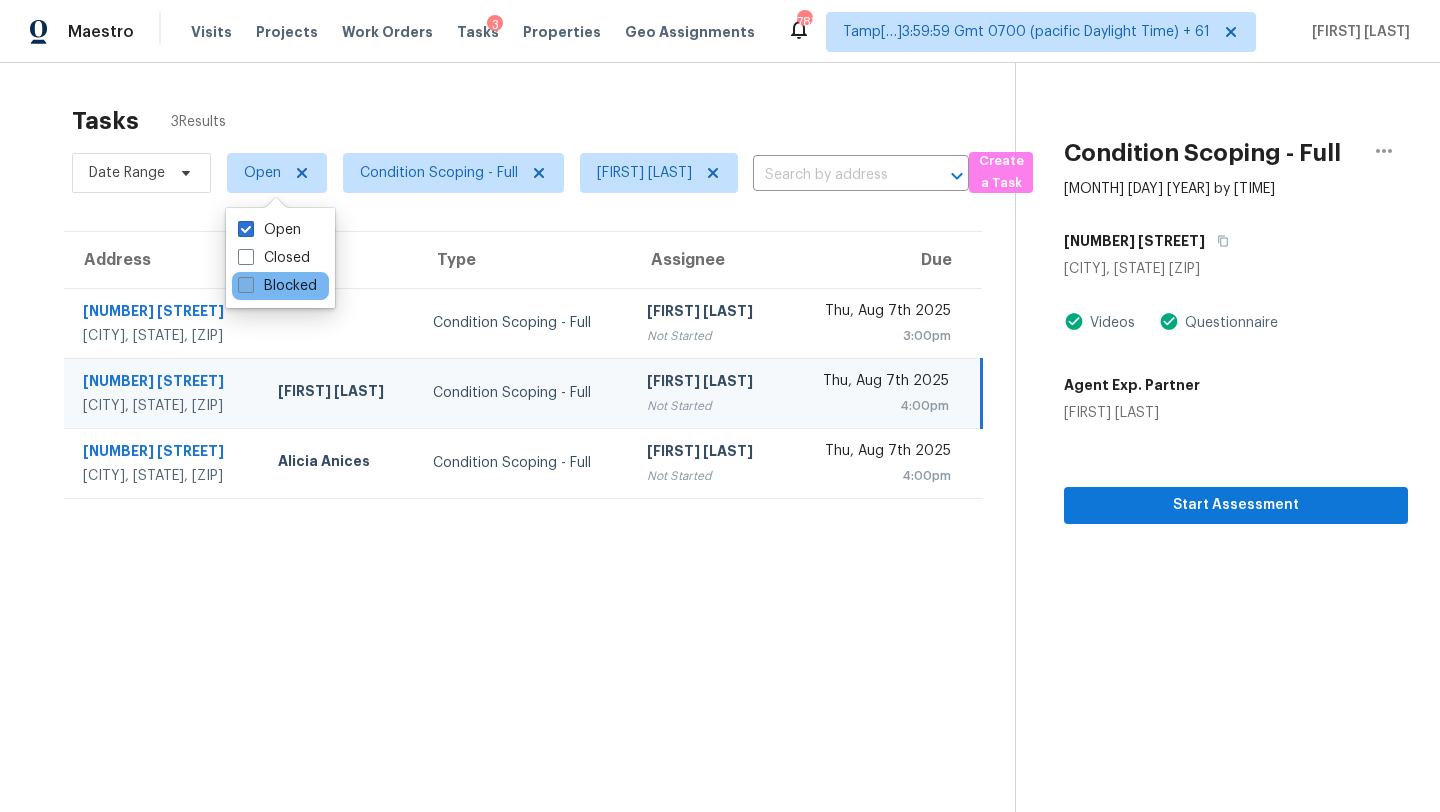 click at bounding box center [246, 285] 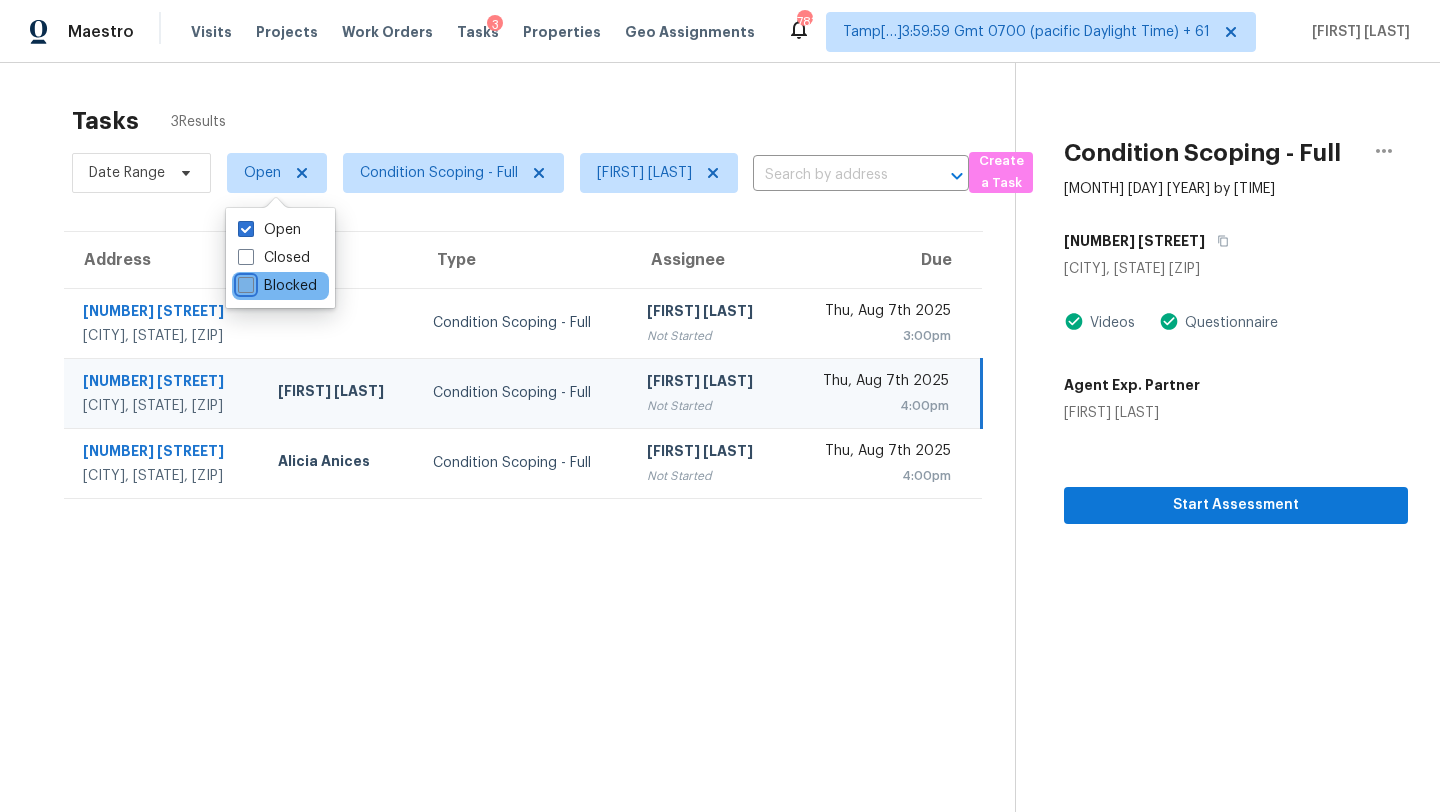 click on "Blocked" at bounding box center [244, 282] 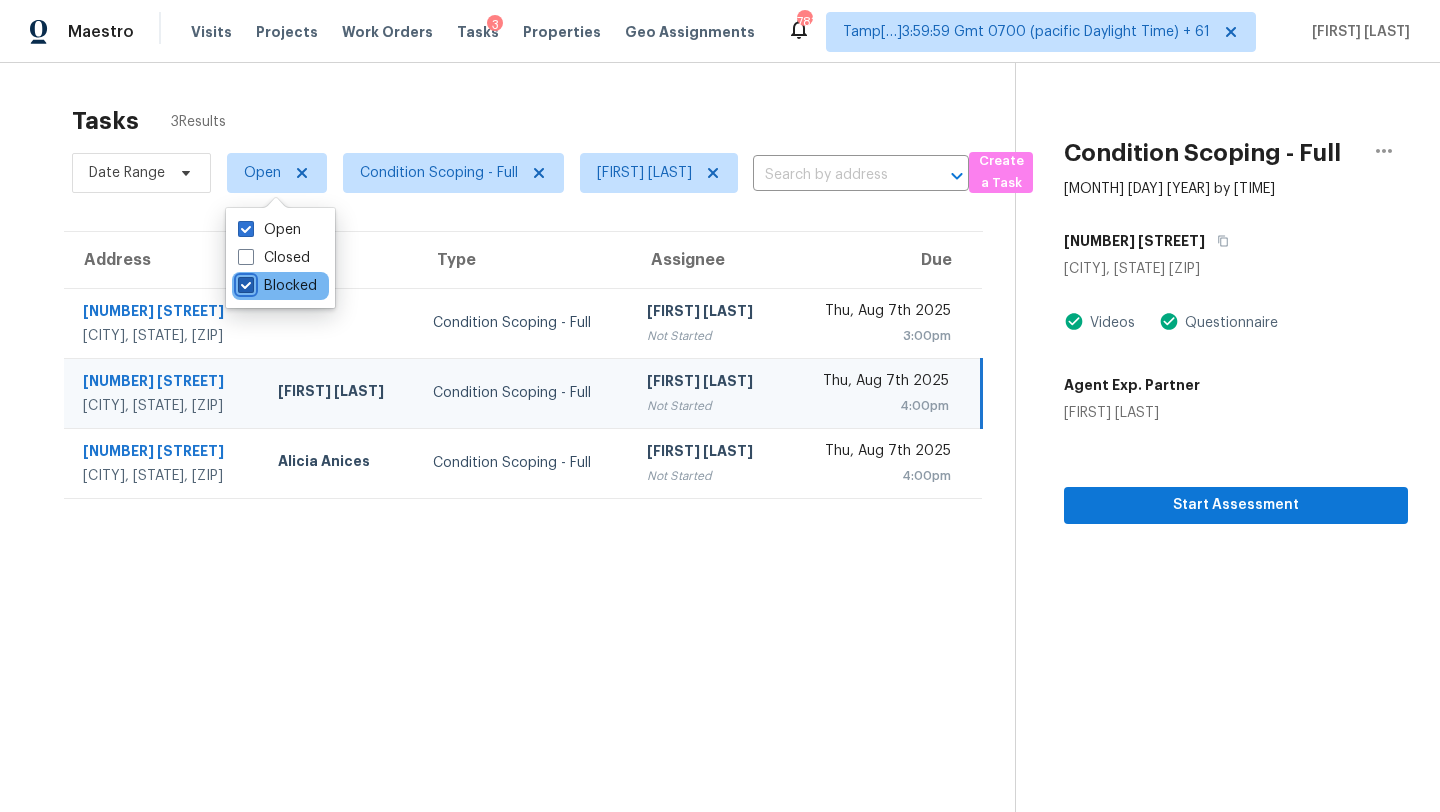 checkbox on "true" 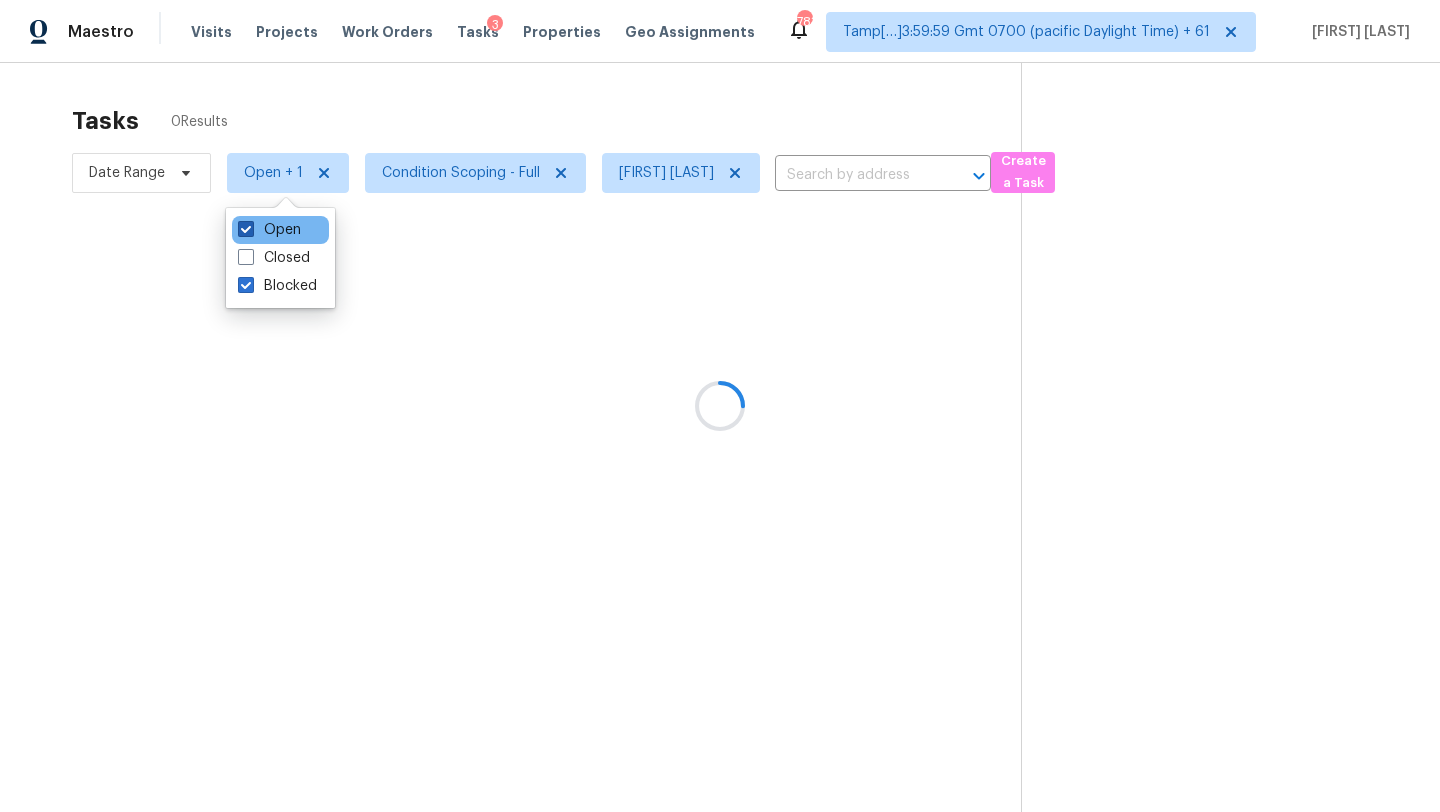 click at bounding box center [246, 229] 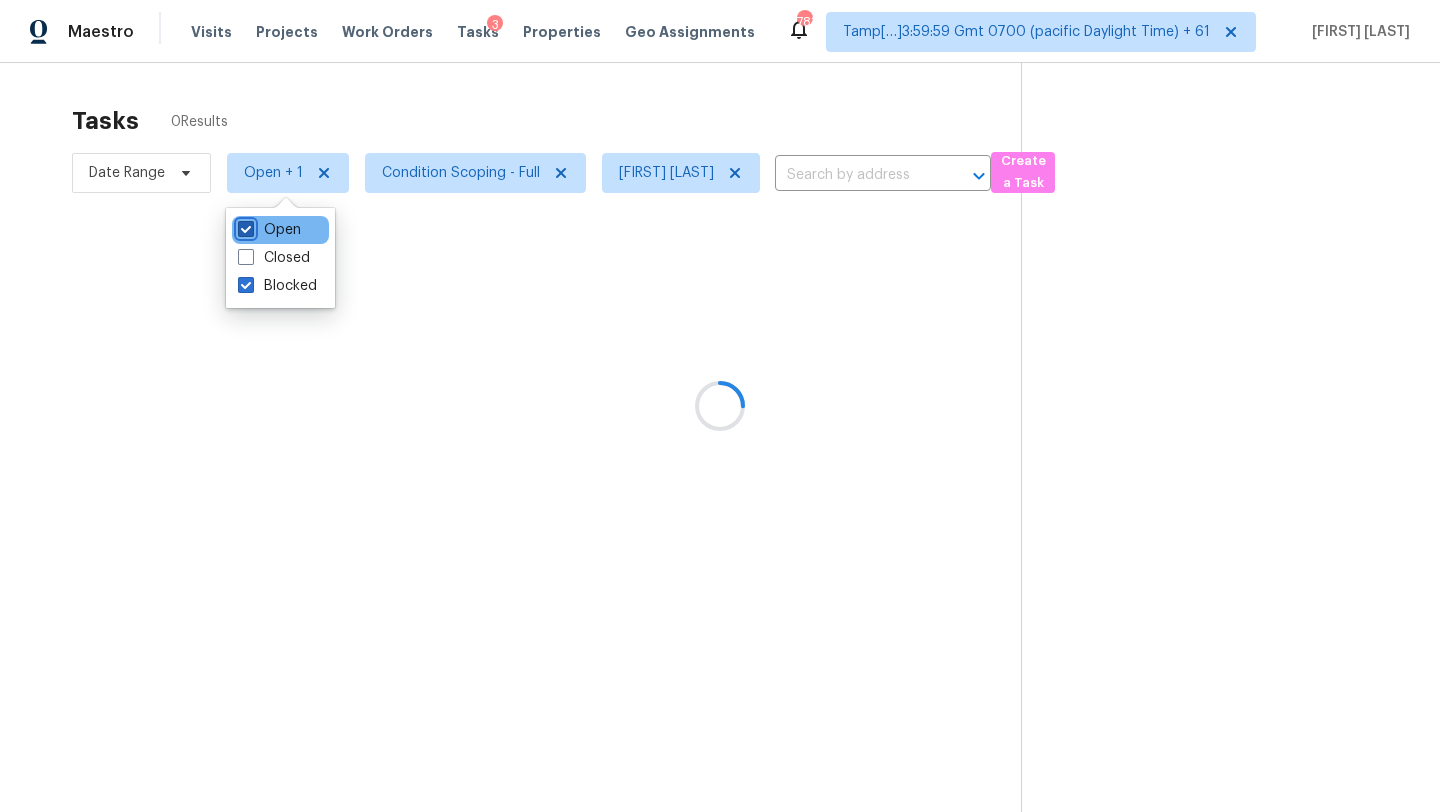 click on "Open" at bounding box center (244, 226) 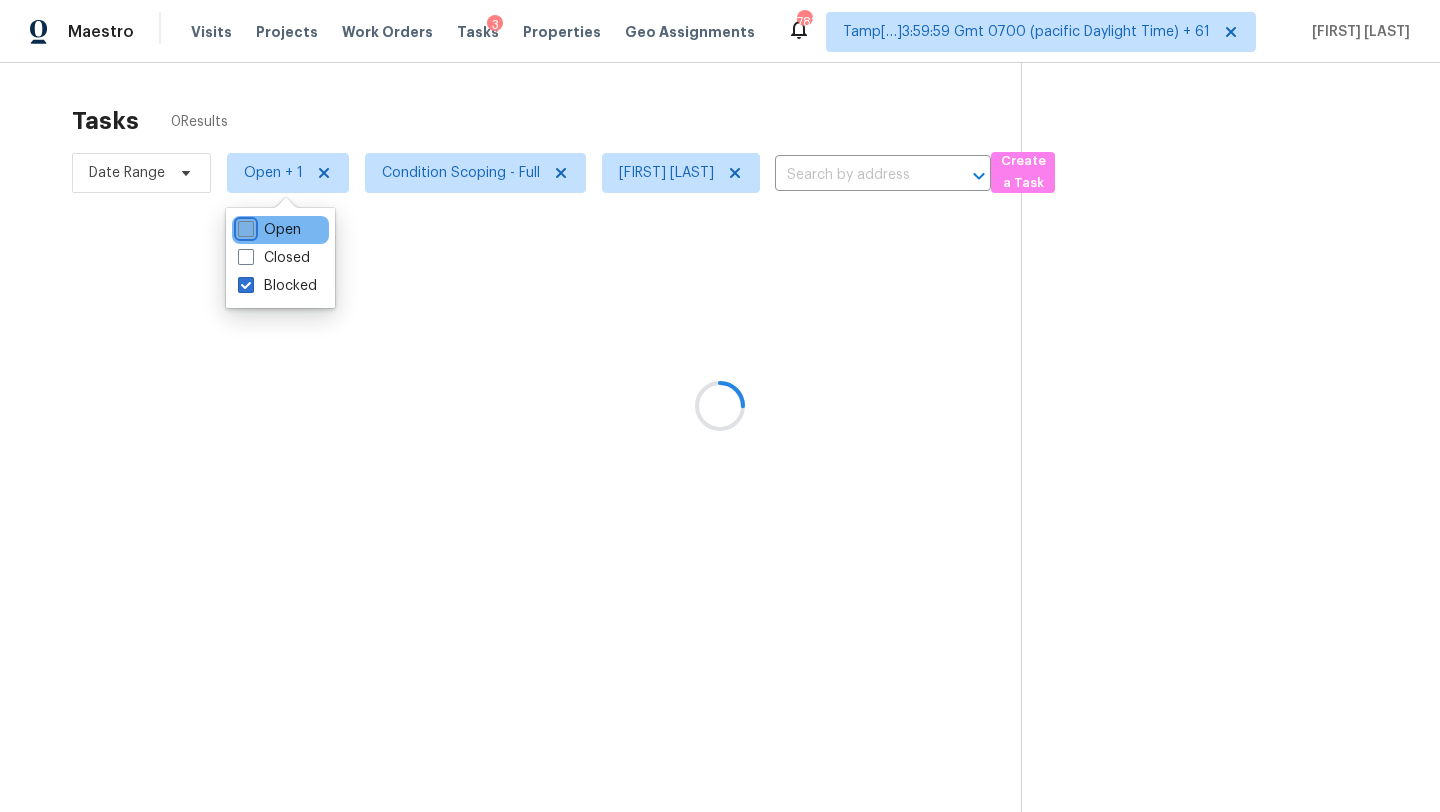 checkbox on "false" 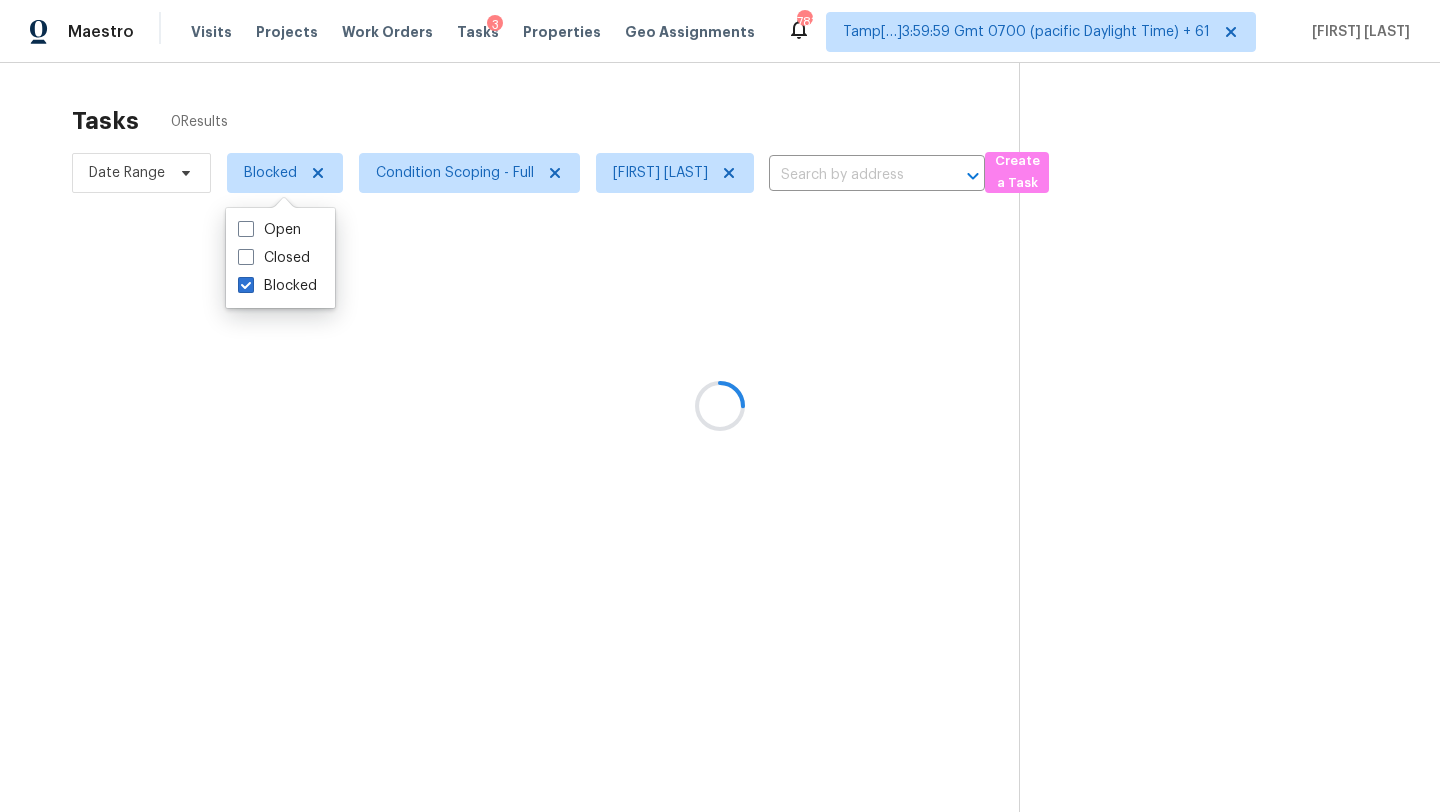 click at bounding box center [720, 406] 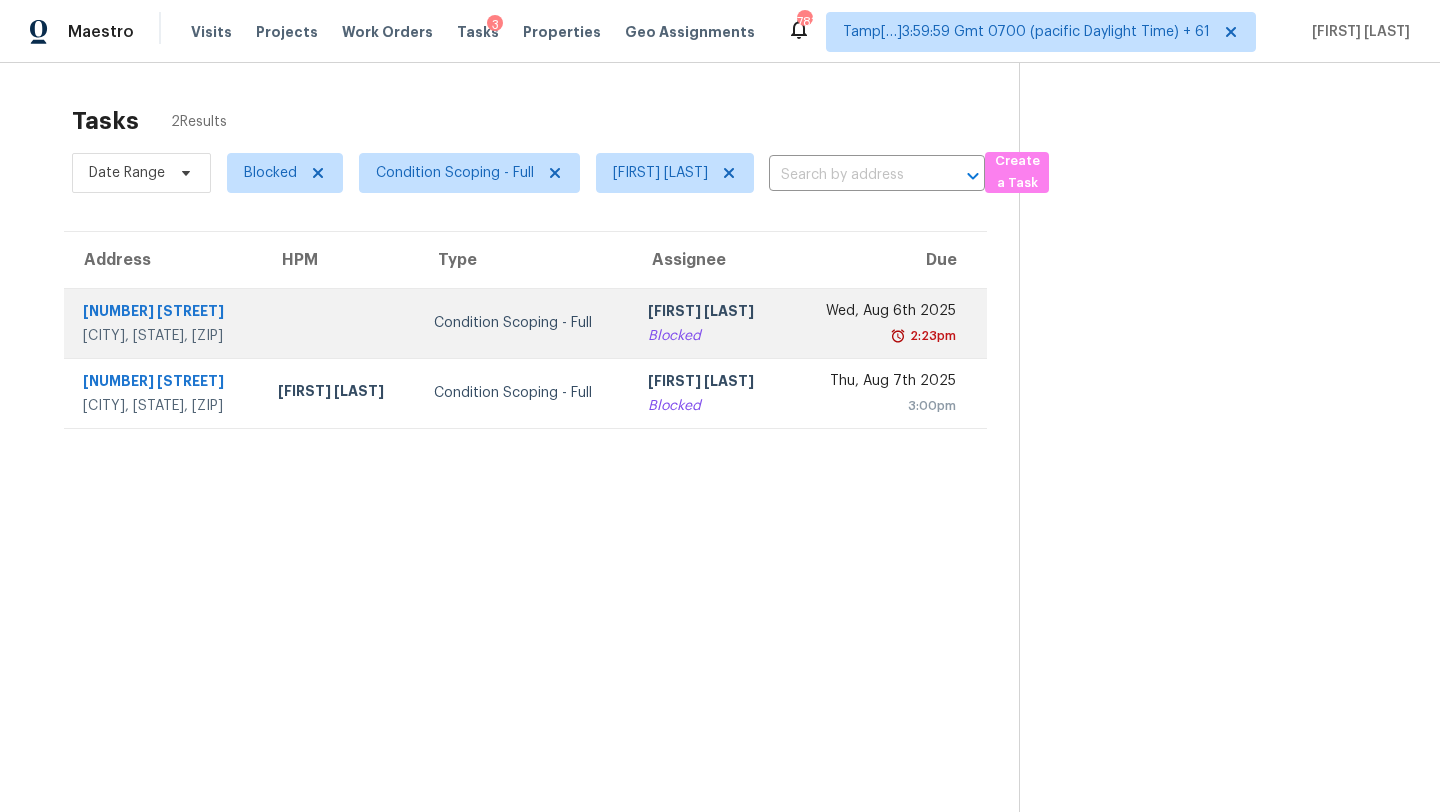 click on "Rajesh M Blocked" at bounding box center [710, 323] 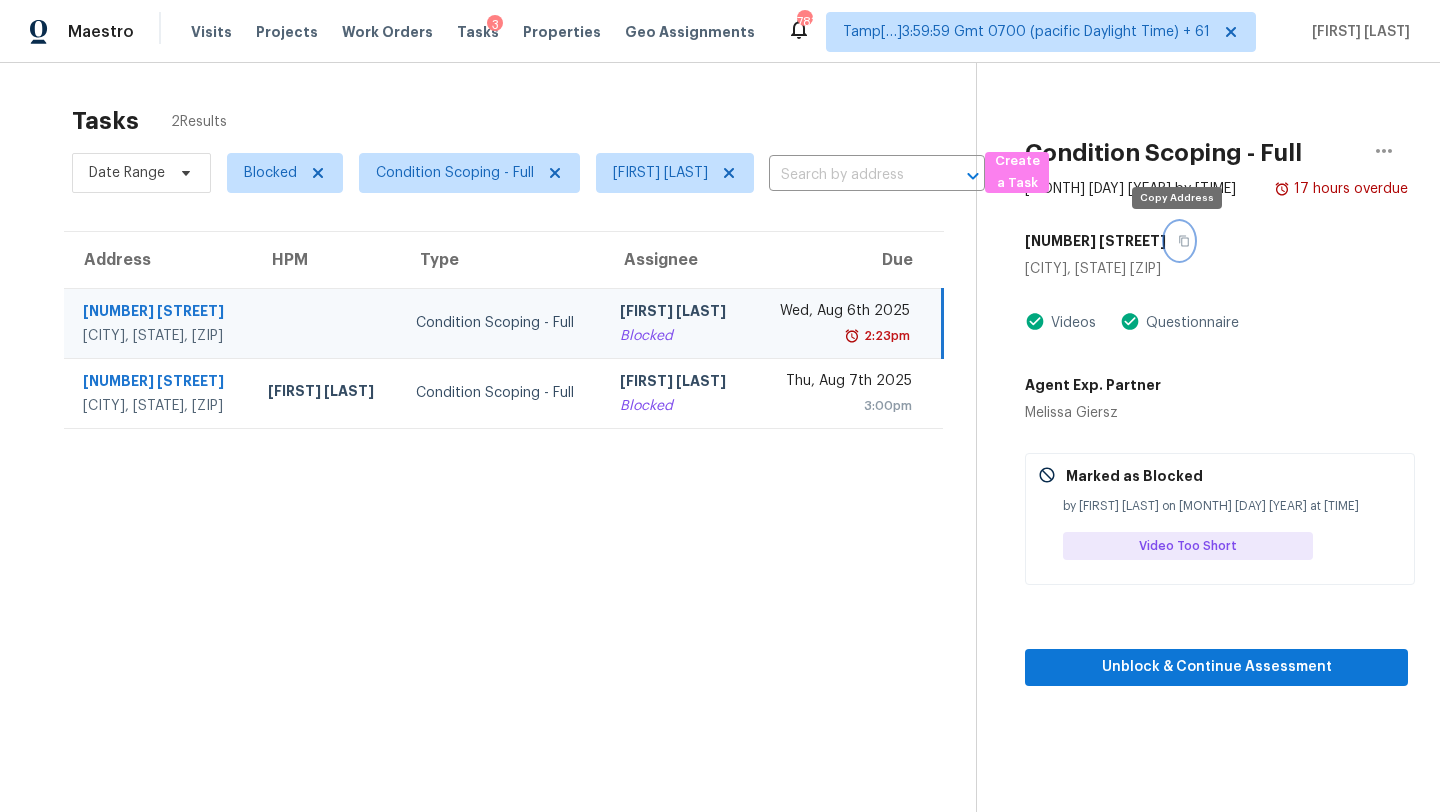 click 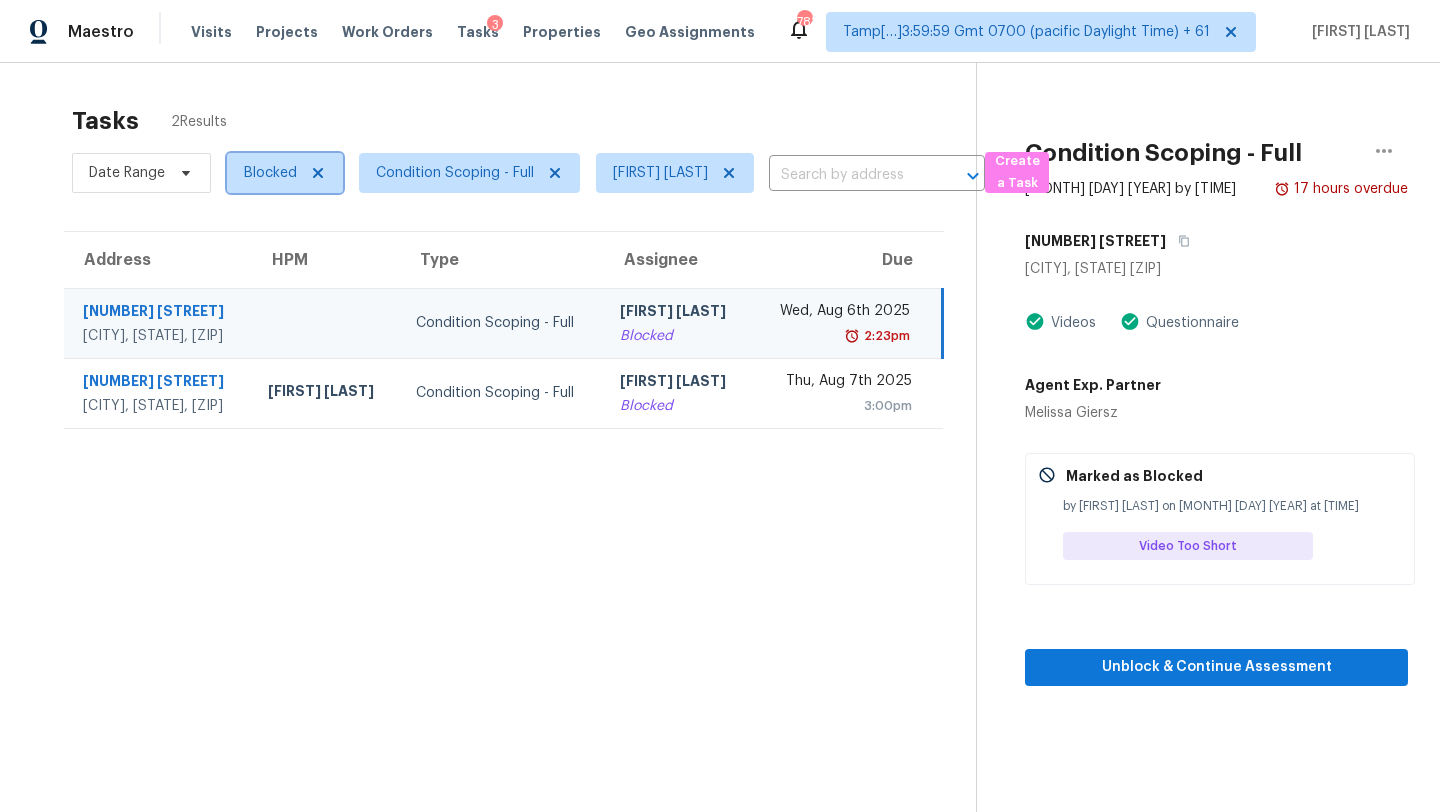 click on "Blocked" at bounding box center [270, 173] 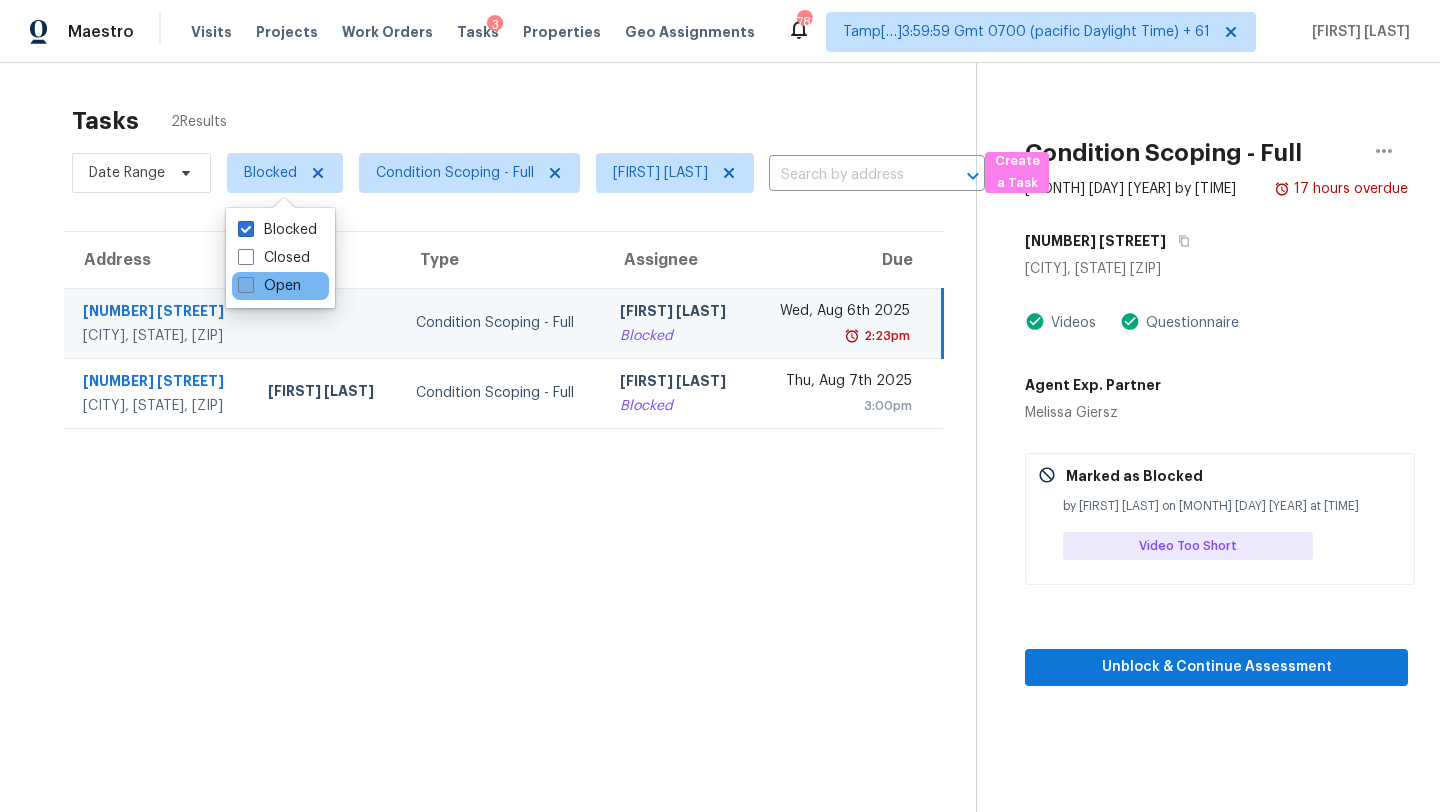 click on "Open" at bounding box center [269, 286] 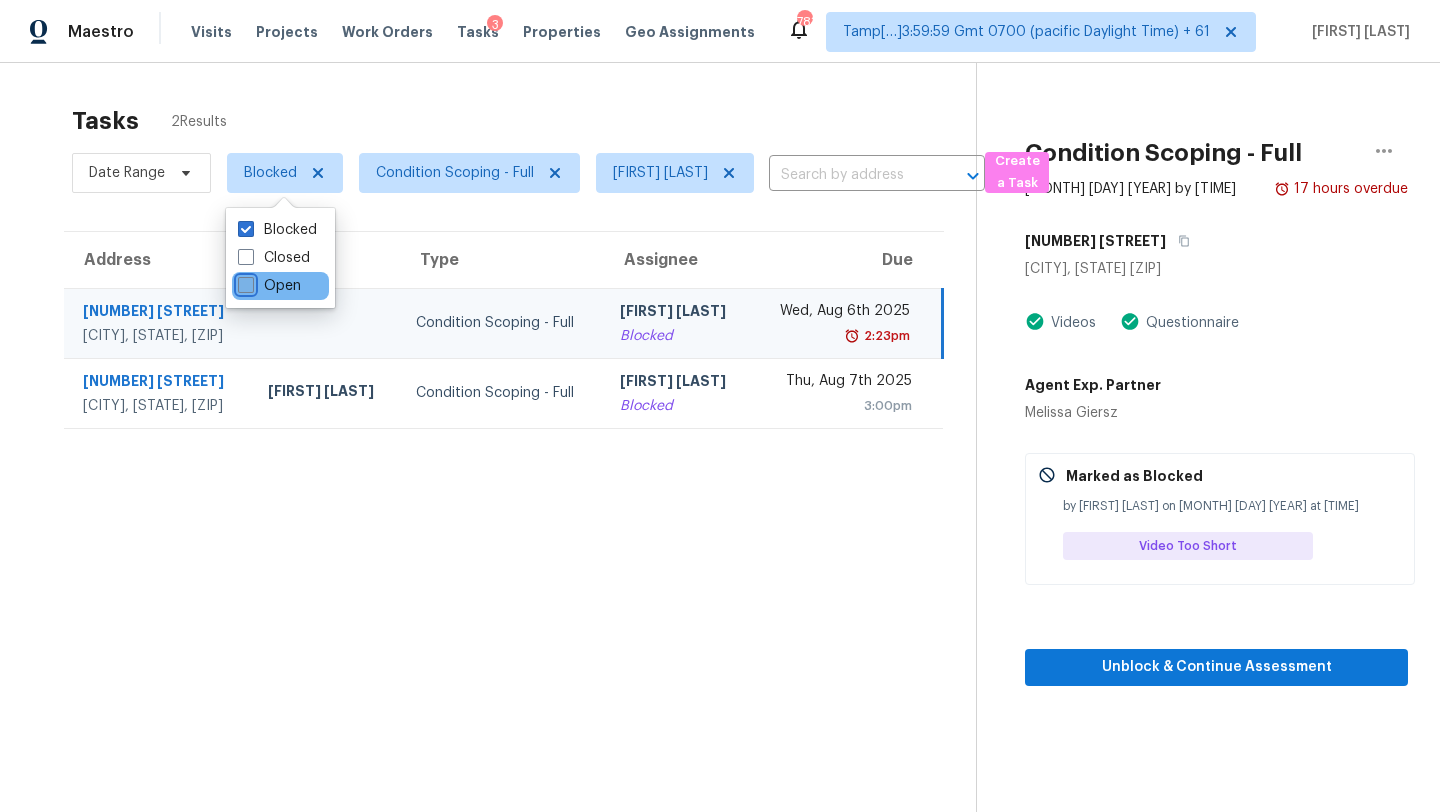 checkbox on "true" 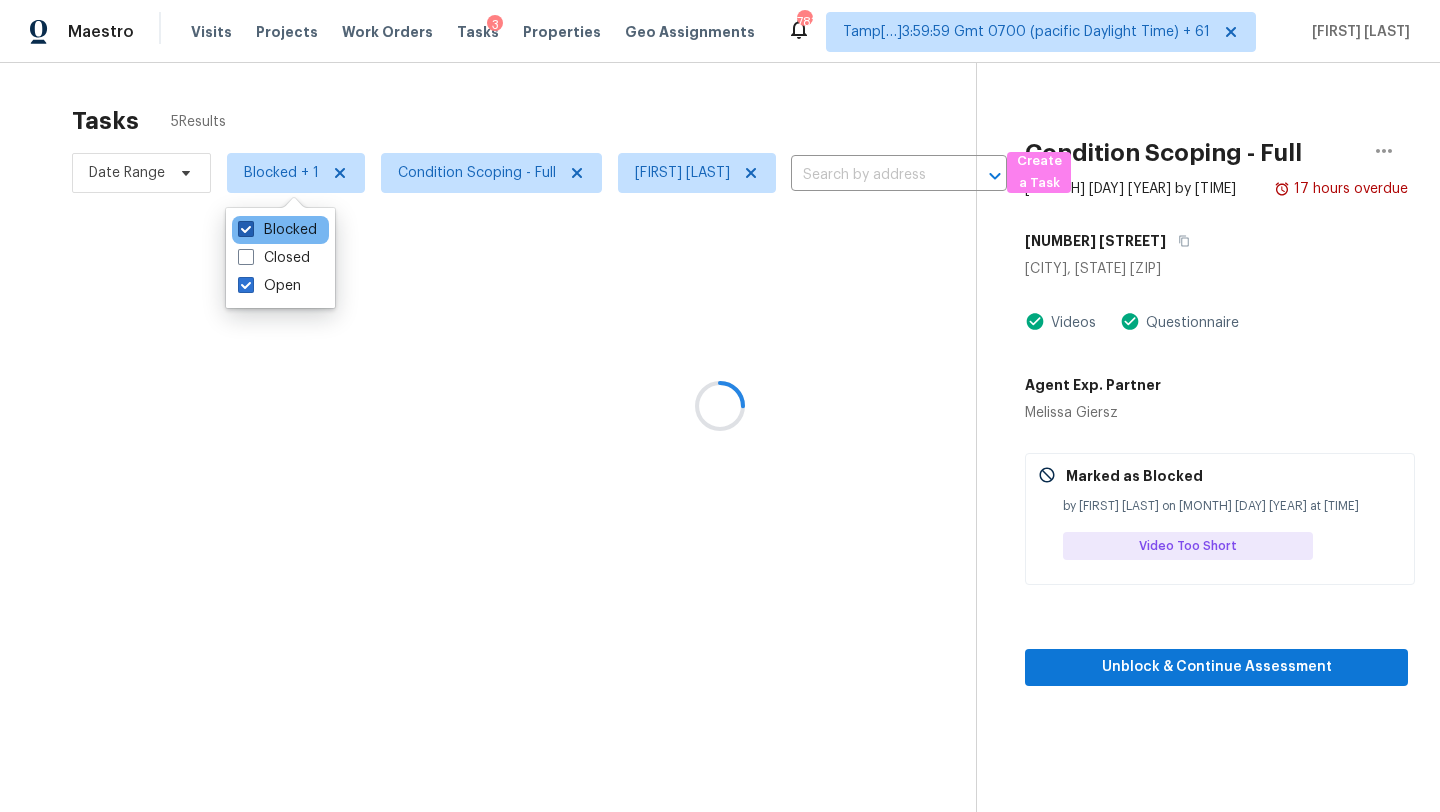 click on "Blocked" at bounding box center (277, 230) 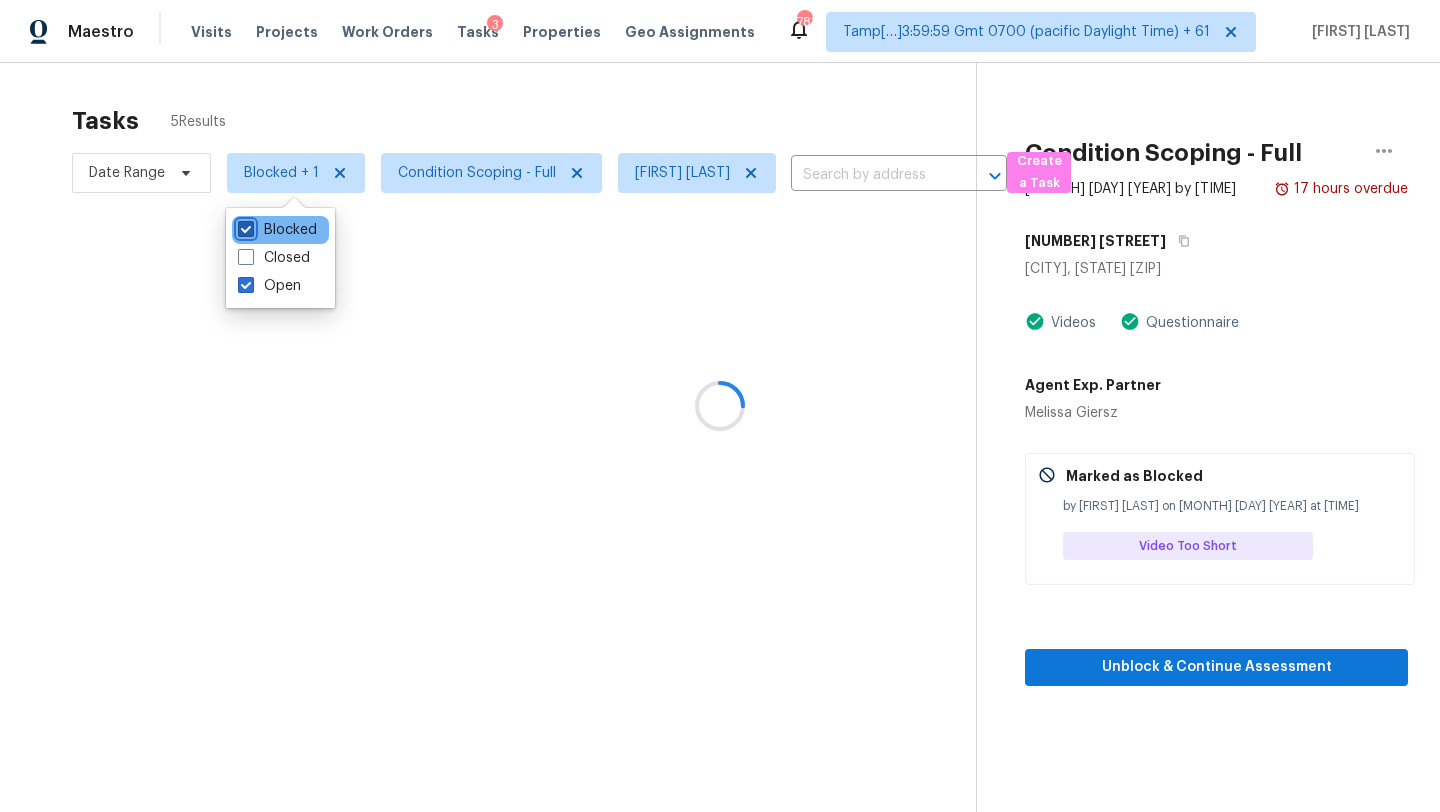 checkbox on "false" 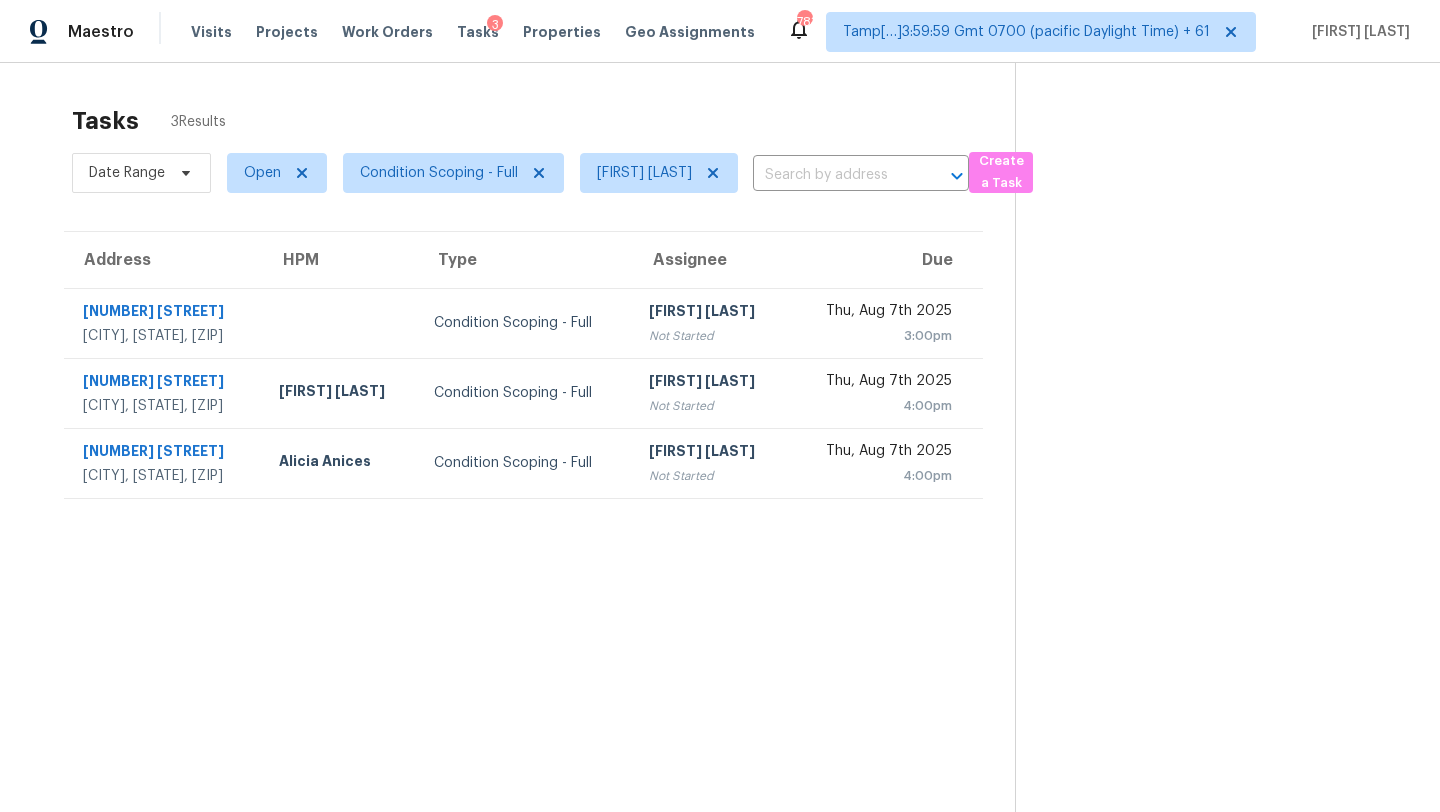 click on "Tasks 3  Results" at bounding box center (543, 121) 